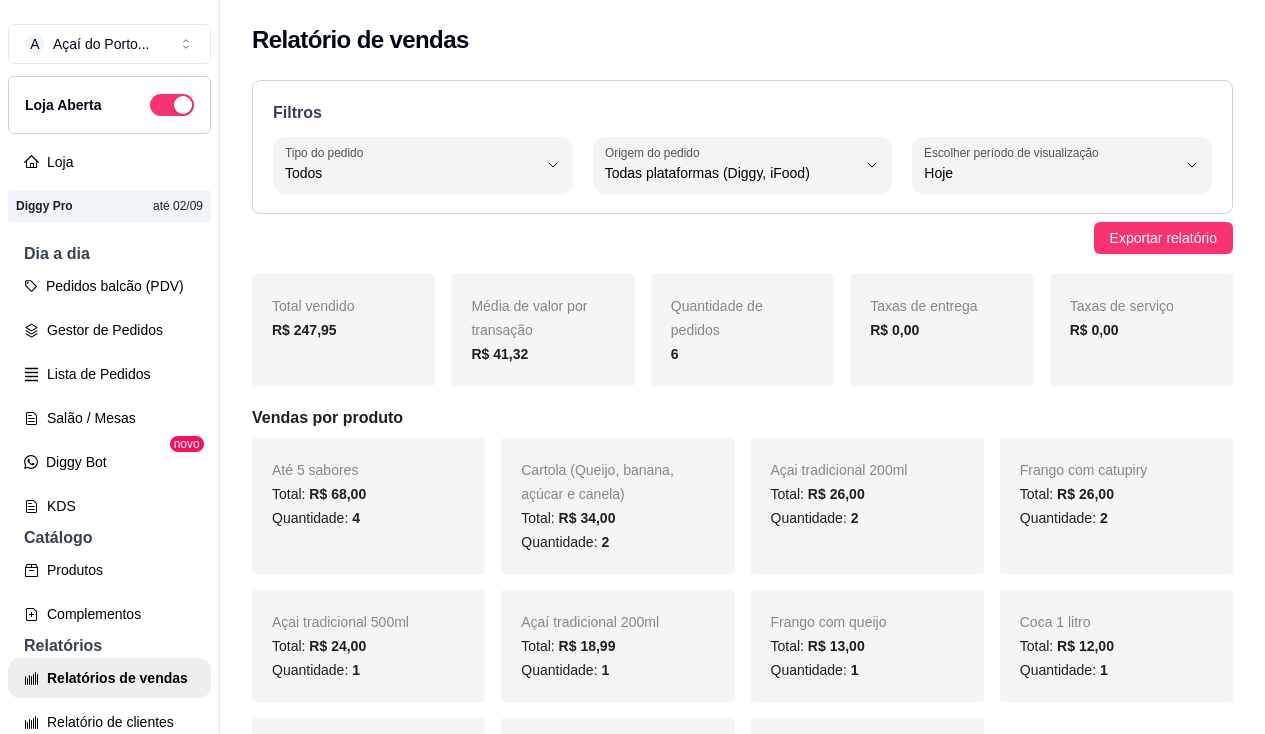 select on "ALL" 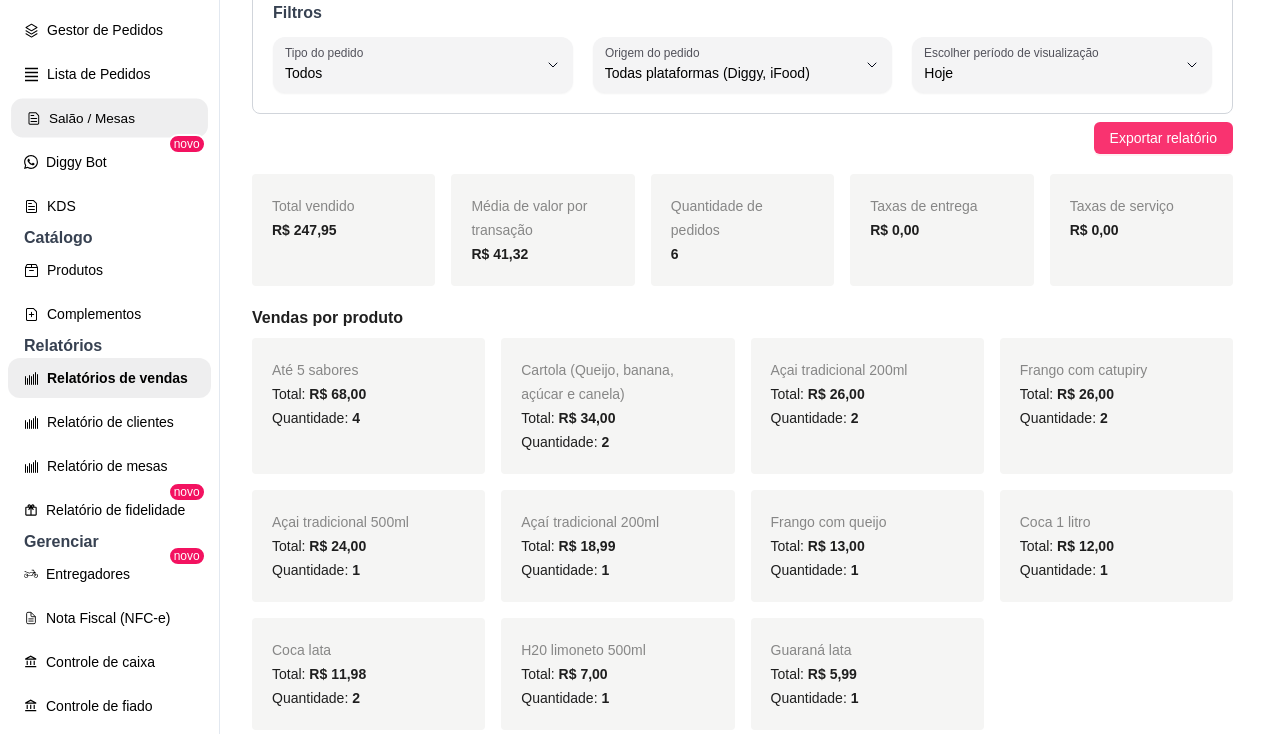 click on "Salão / Mesas" at bounding box center (109, 118) 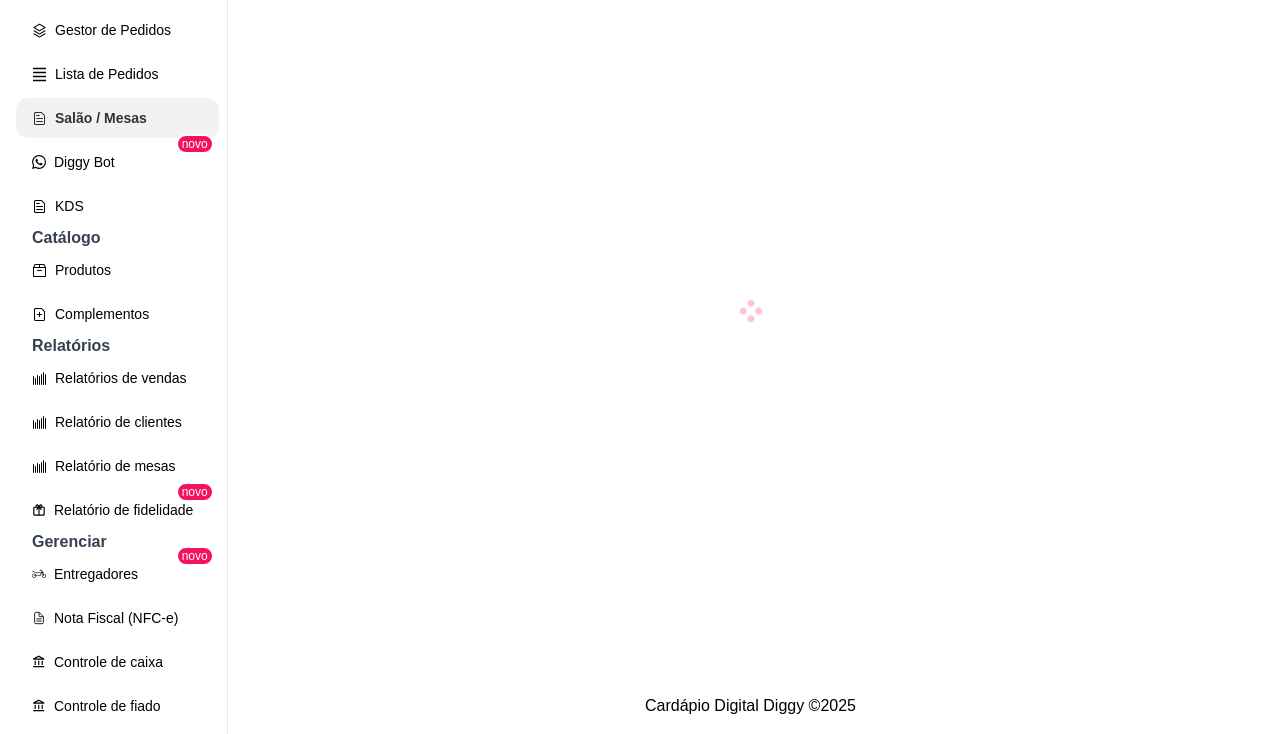 scroll, scrollTop: 0, scrollLeft: 0, axis: both 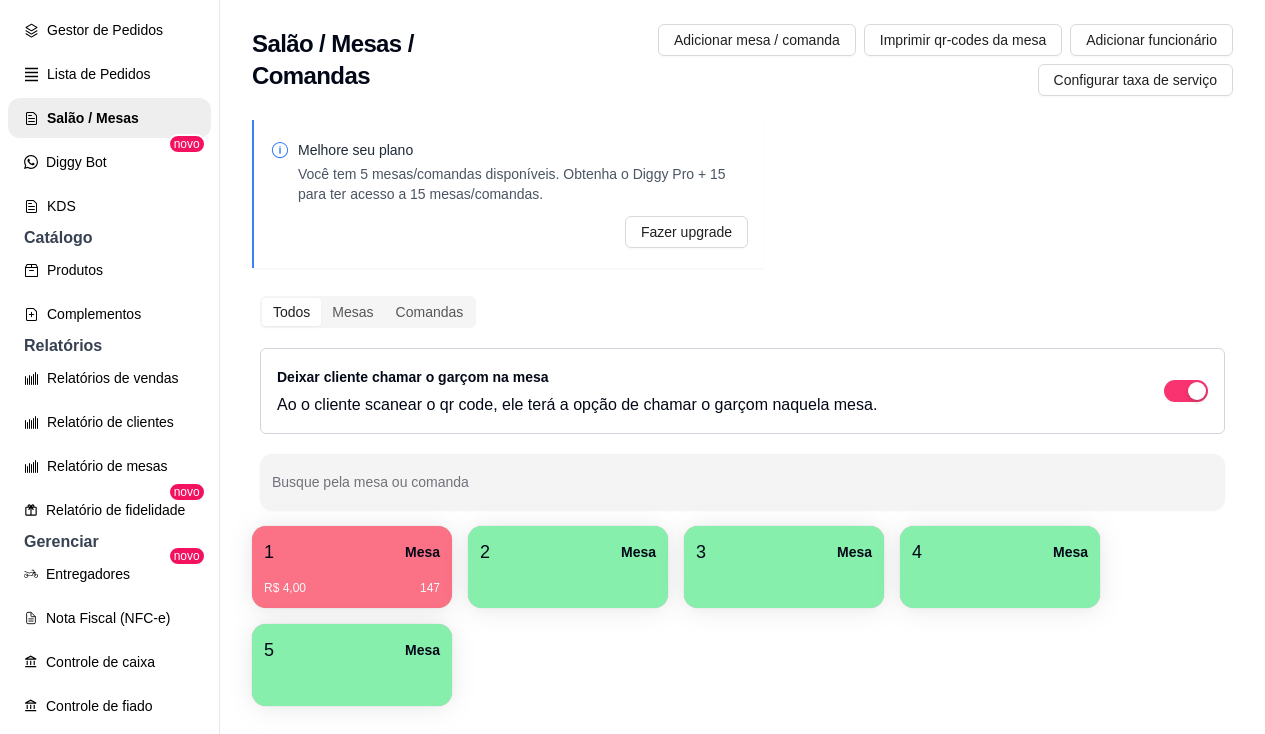 click at bounding box center (568, 581) 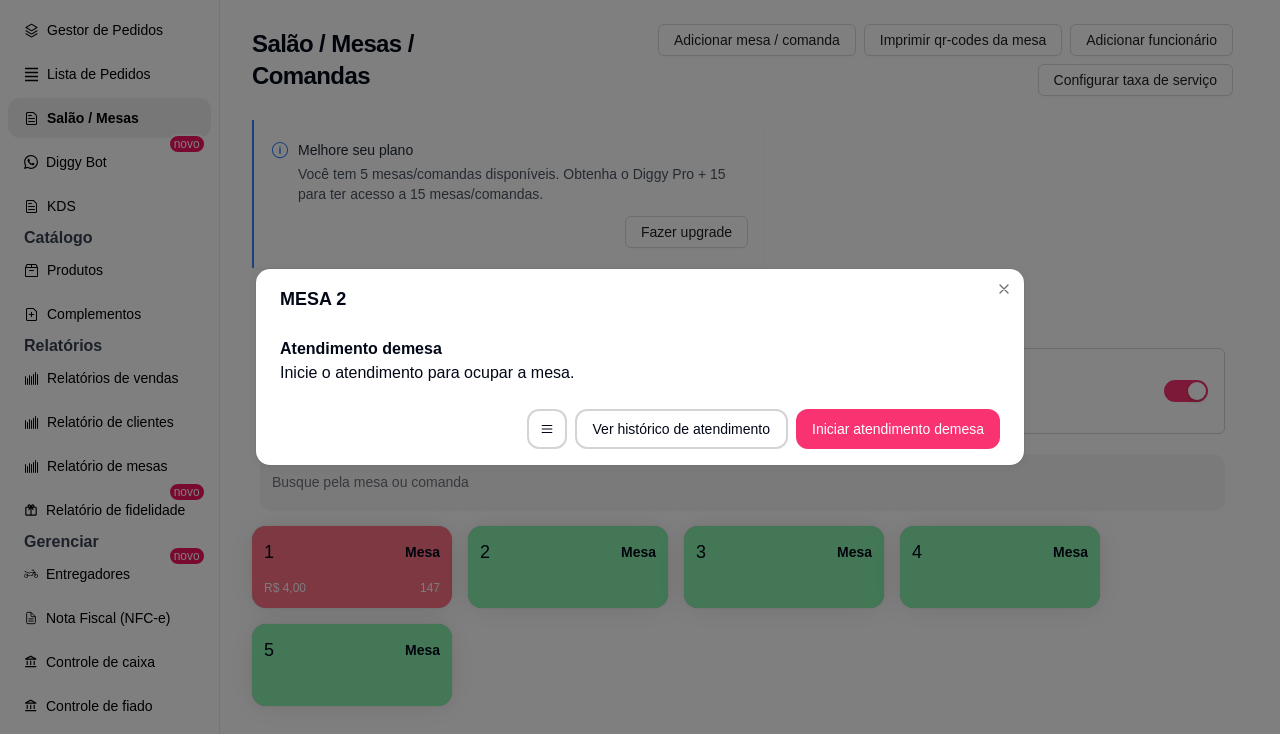 click on "Ver histórico de atendimento Iniciar atendimento de  mesa" at bounding box center [640, 429] 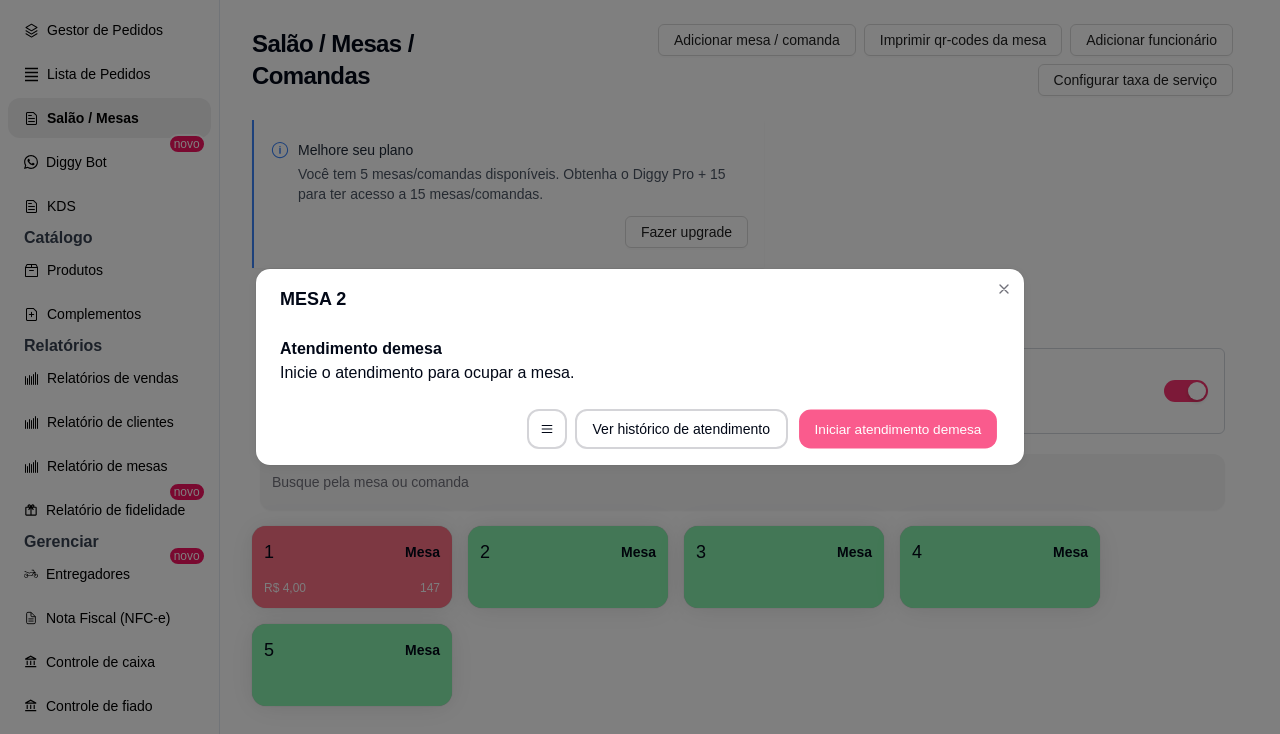 click on "Iniciar atendimento de  mesa" at bounding box center [898, 429] 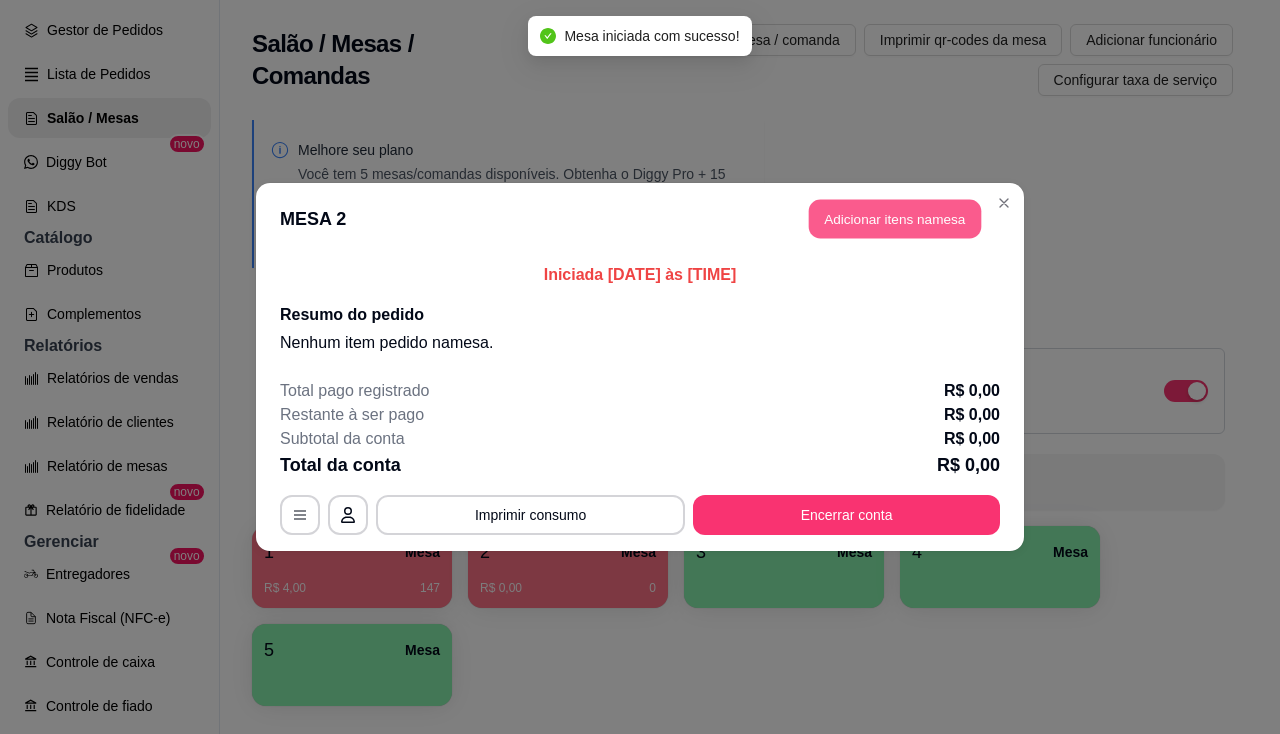 click on "Adicionar itens na  mesa" at bounding box center [895, 219] 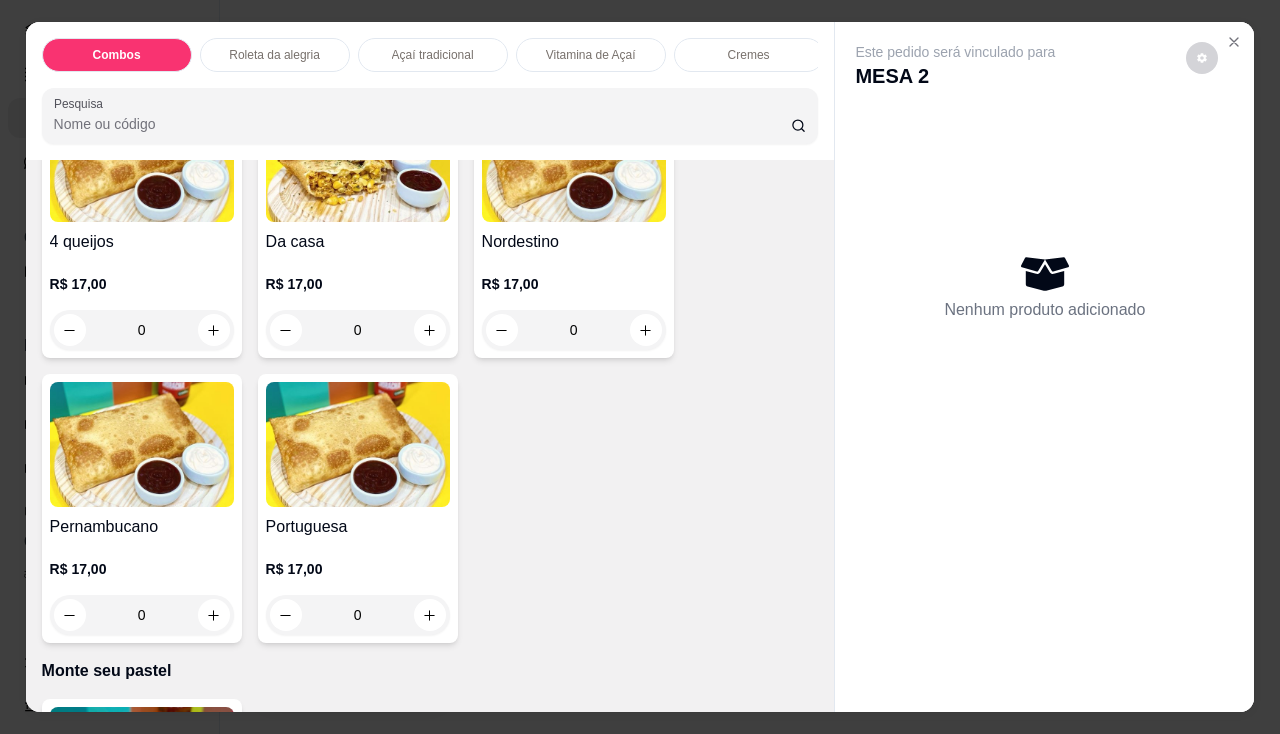 scroll, scrollTop: 3800, scrollLeft: 0, axis: vertical 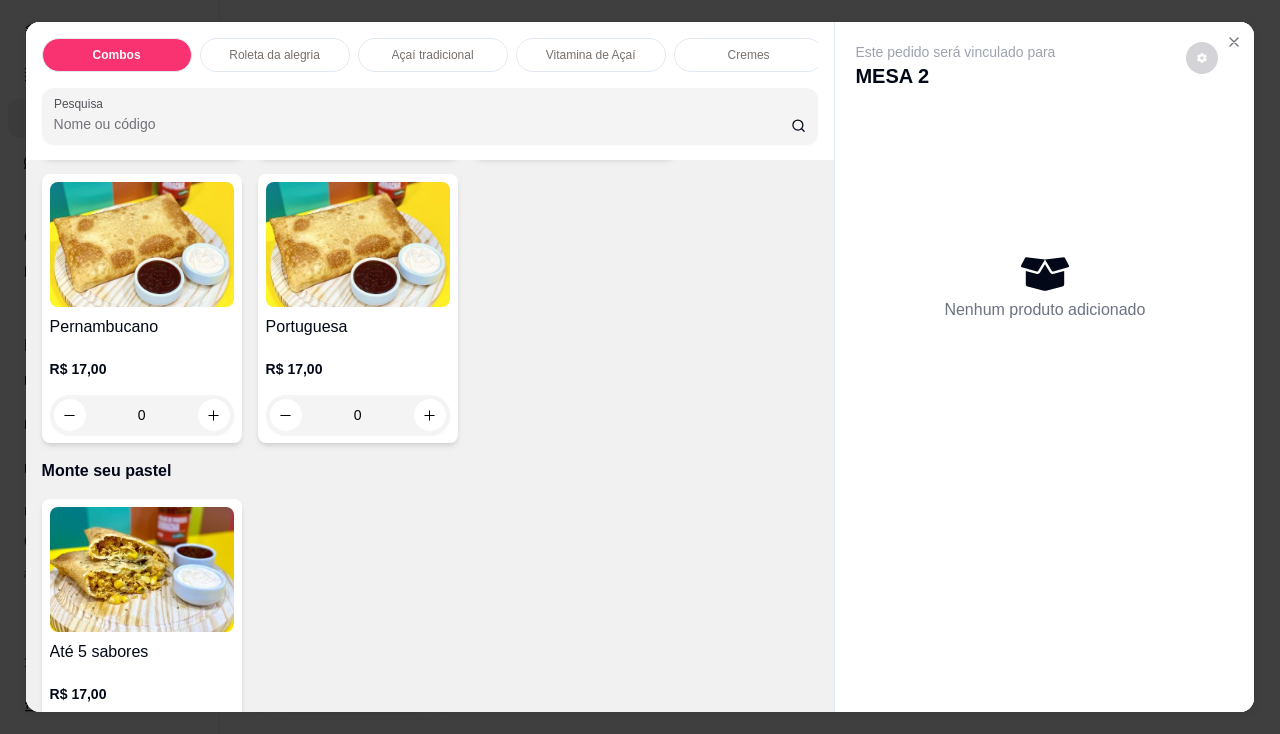 click at bounding box center (142, 569) 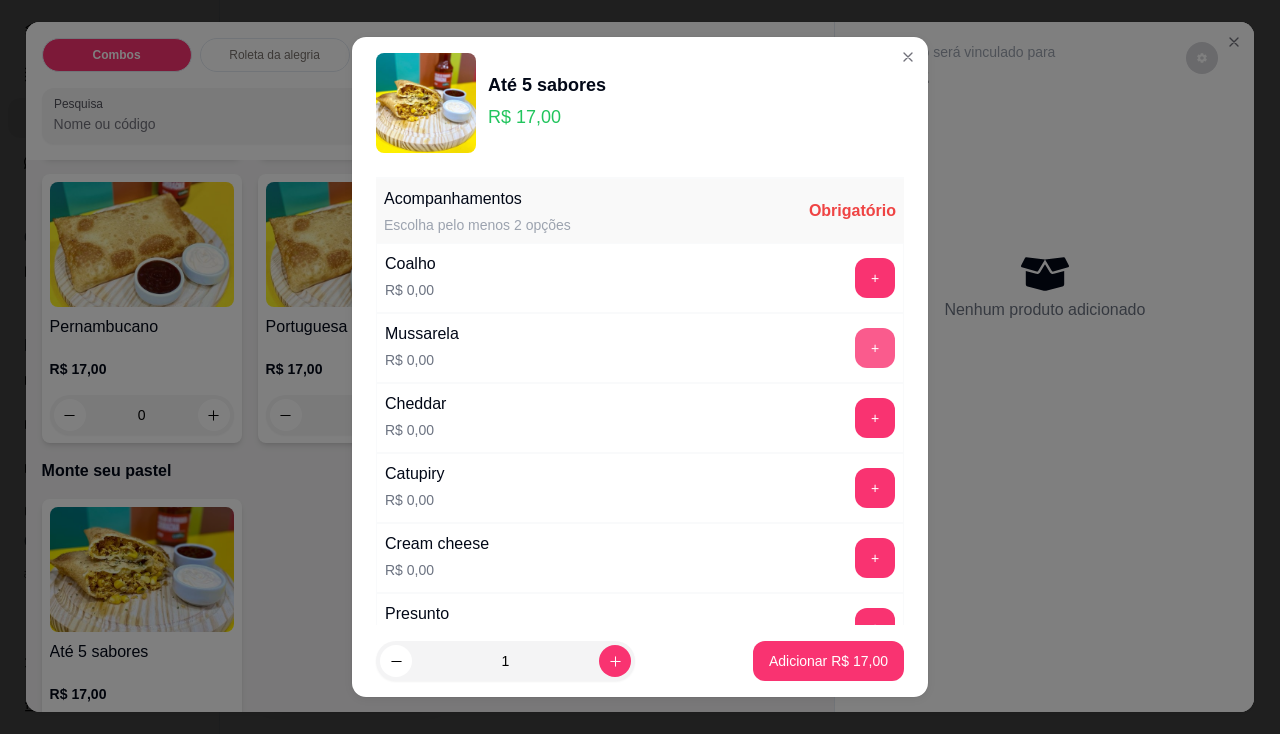 click on "+" at bounding box center [875, 348] 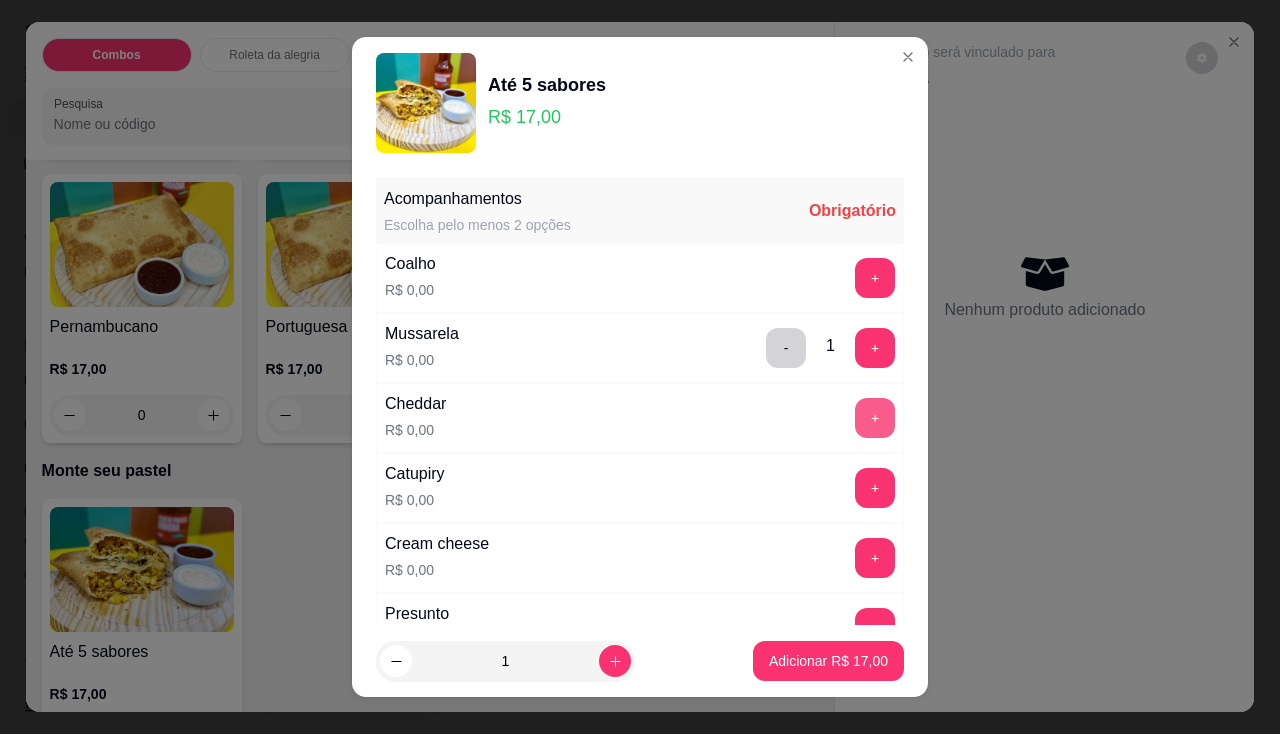 click on "+" at bounding box center (875, 418) 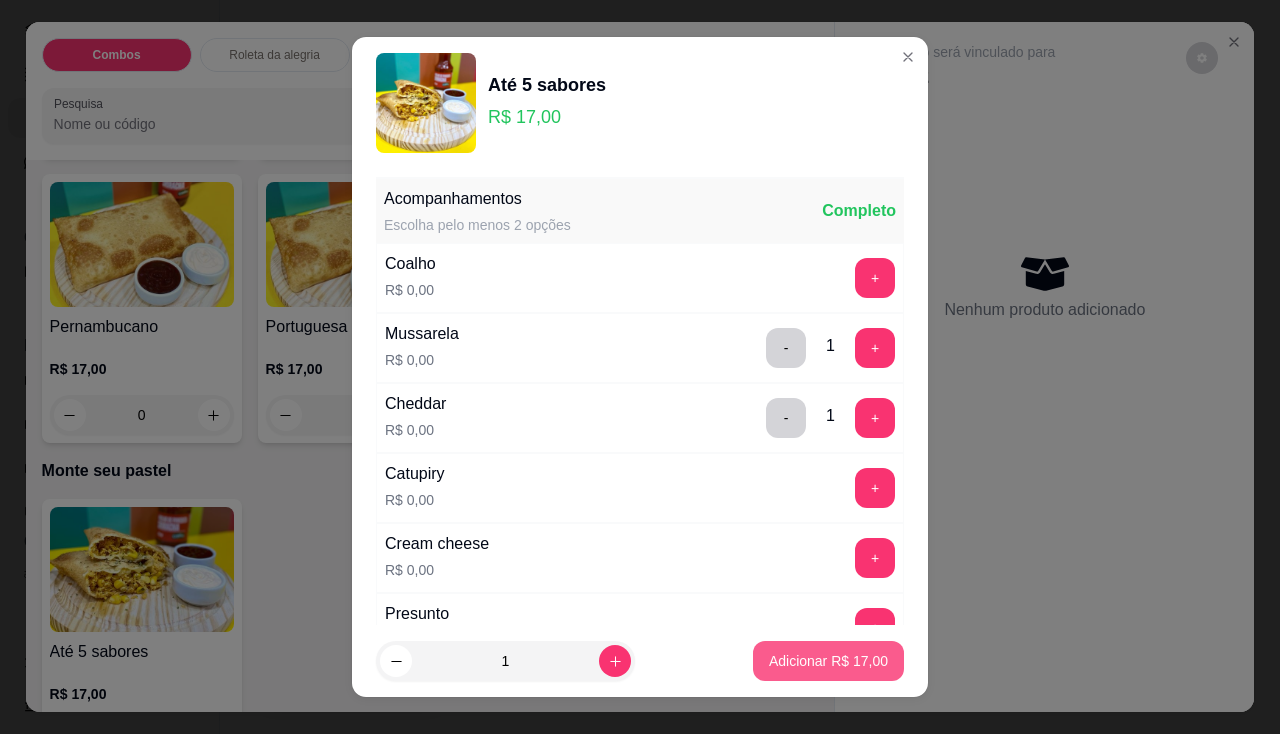 click on "Adicionar   R$ 17,00" at bounding box center (828, 661) 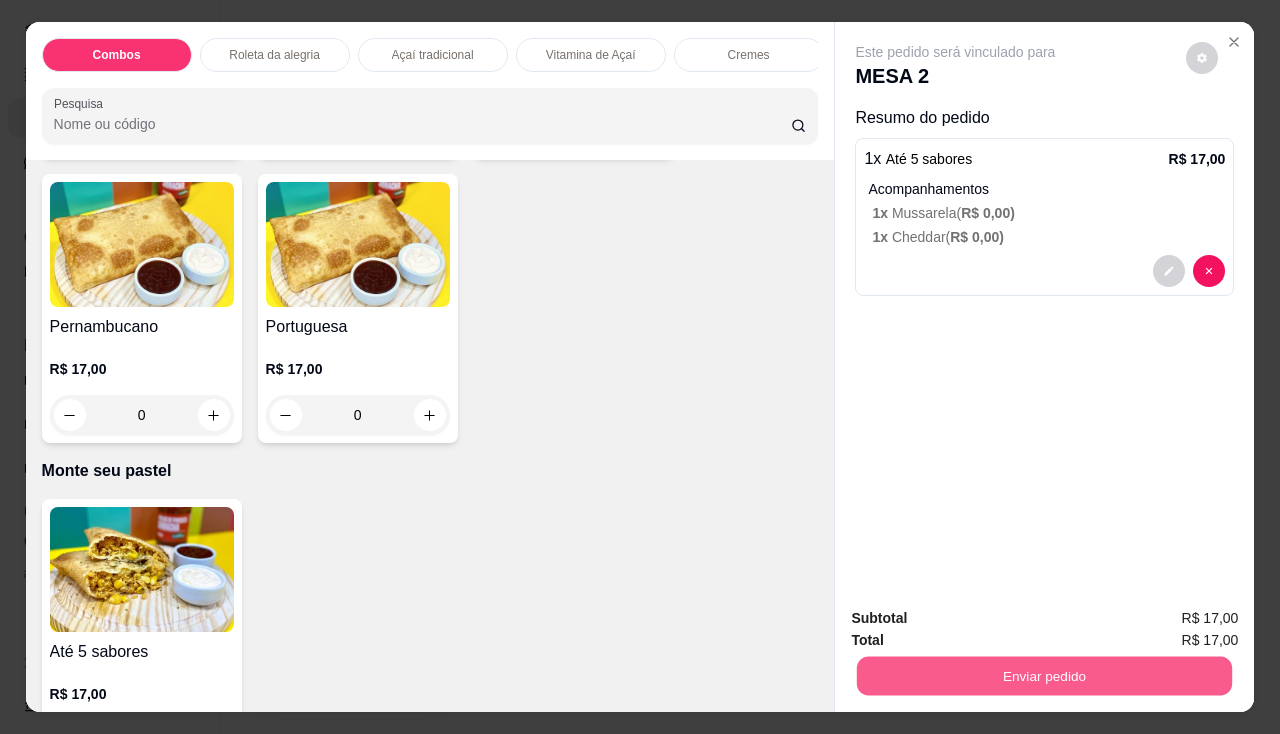 click on "Enviar pedido" at bounding box center (1044, 676) 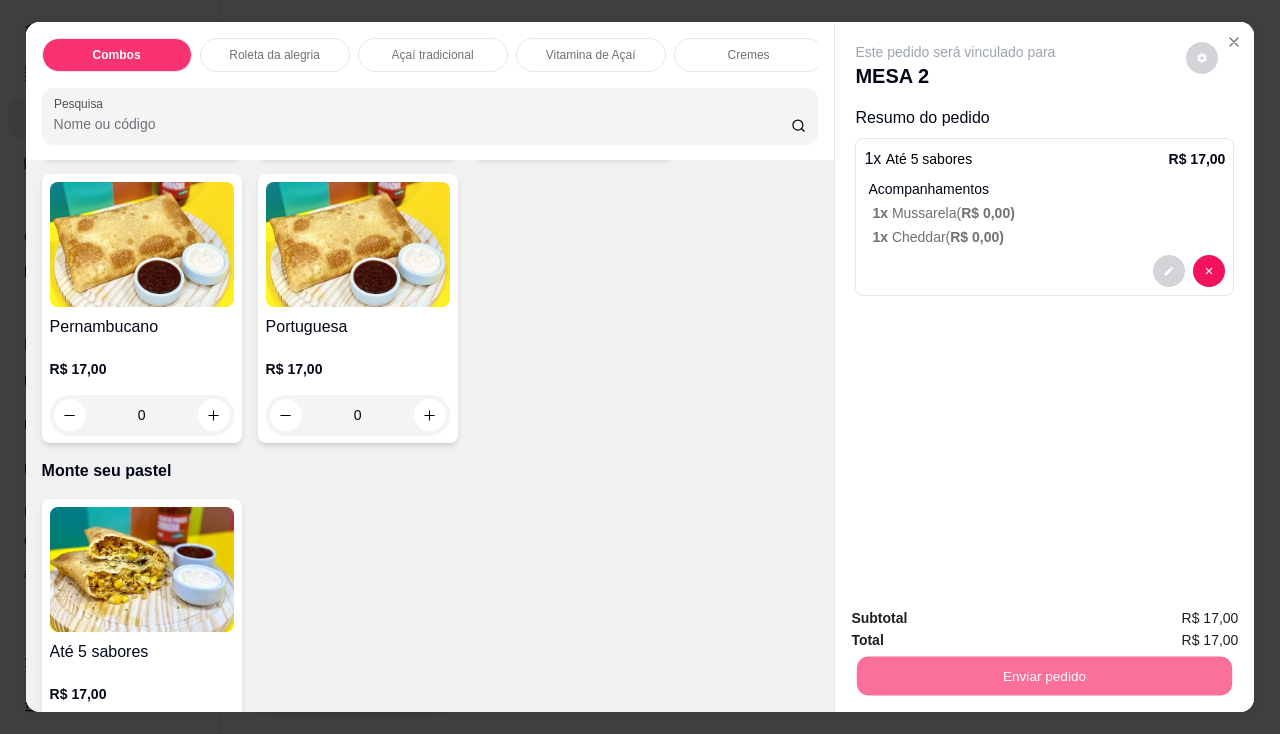 click on "Não registrar e enviar pedido" at bounding box center (979, 620) 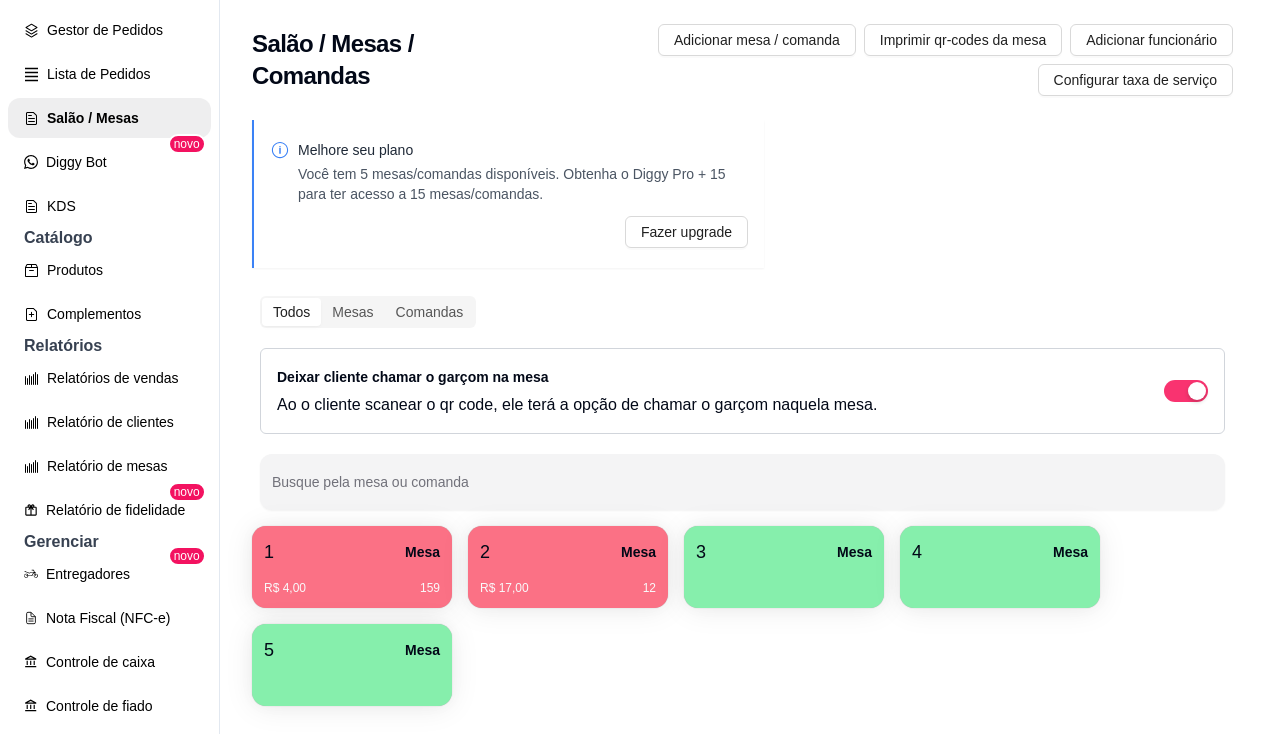 click on "1 Mesa R$ 4,00 159" at bounding box center [352, 567] 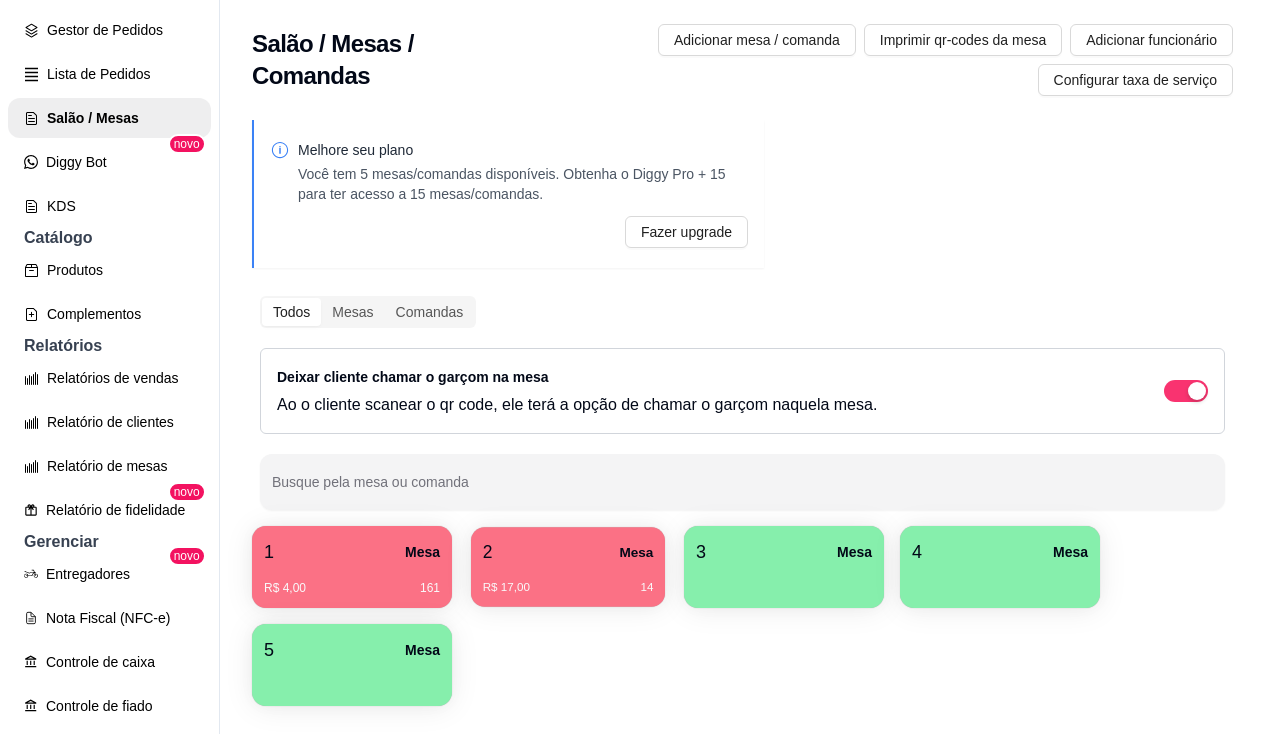 click on "R$ 17,00 14" at bounding box center (568, 580) 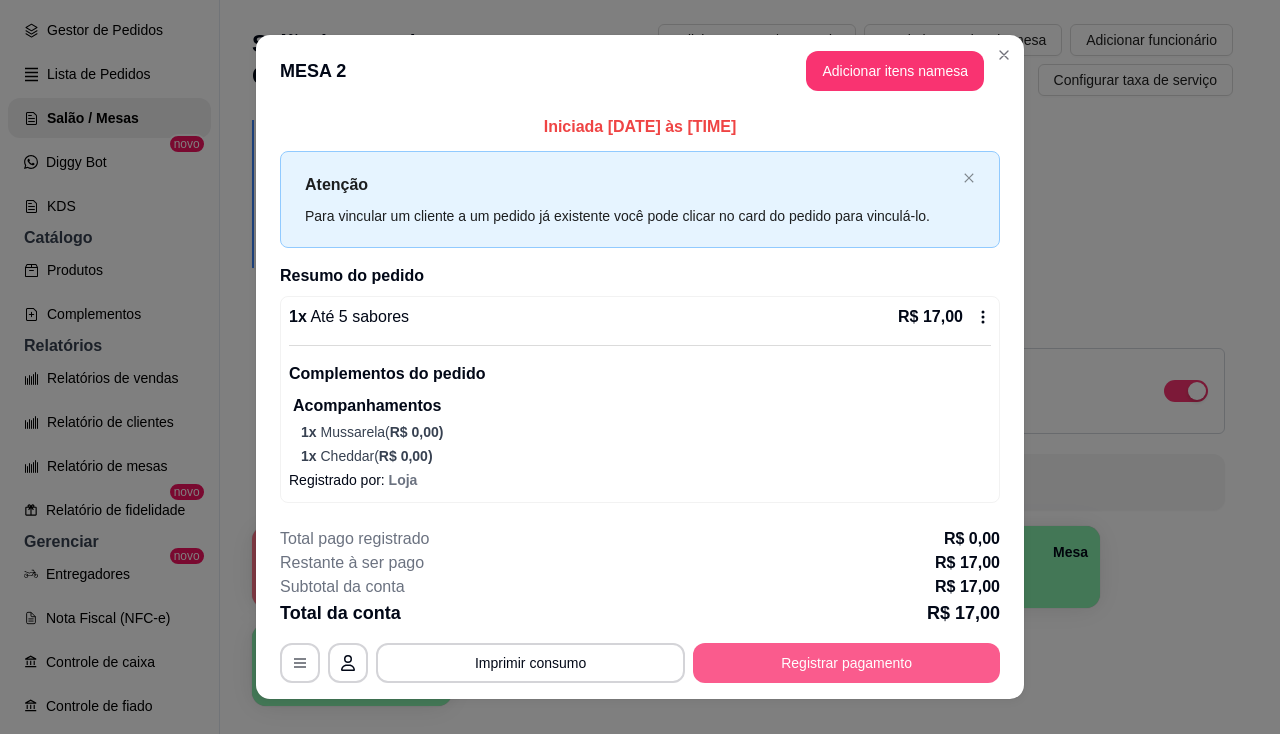 click on "Registrar pagamento" at bounding box center [846, 663] 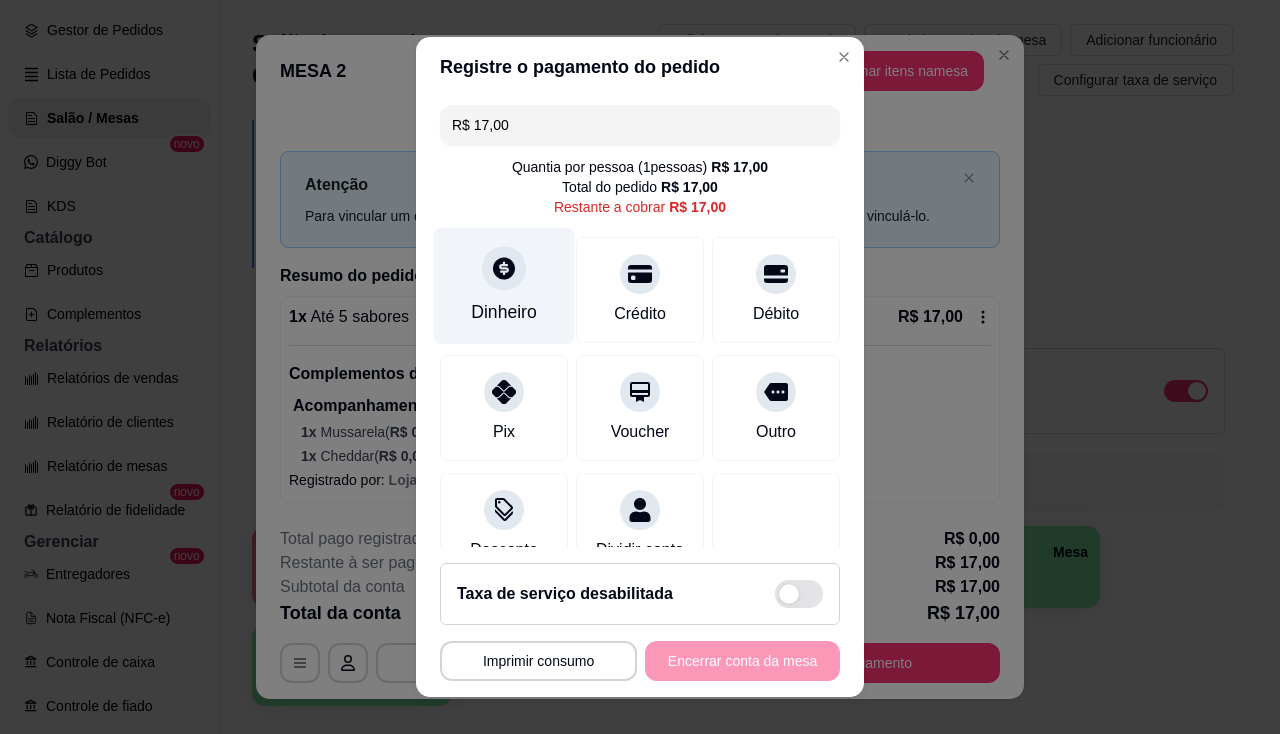 click on "Dinheiro" at bounding box center (504, 285) 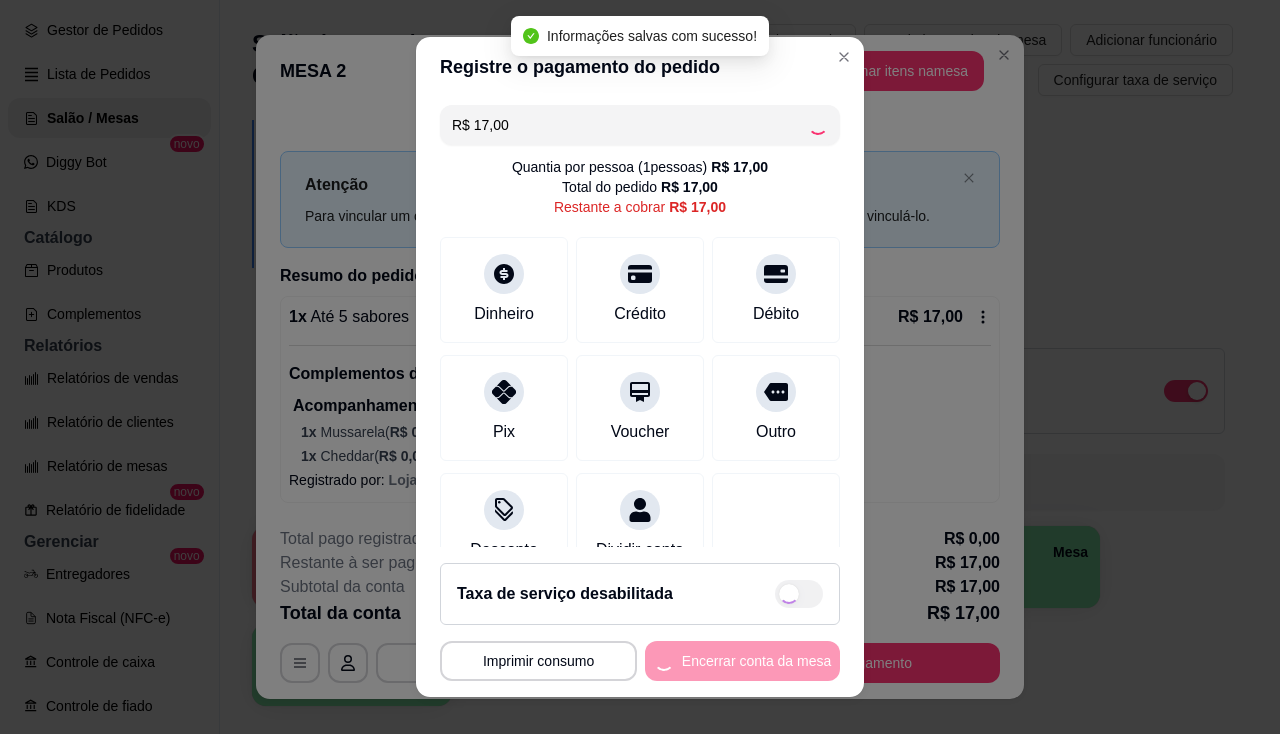 type on "R$ 0,00" 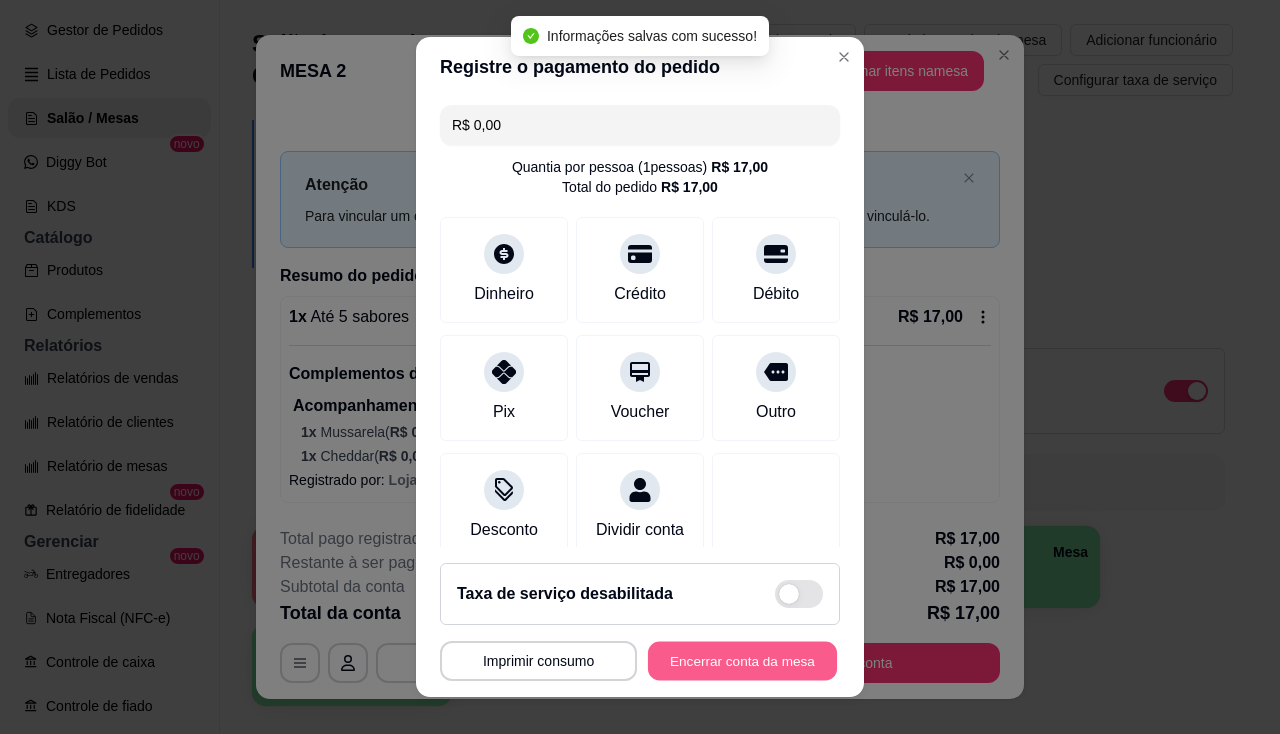 click on "Encerrar conta da mesa" at bounding box center [742, 661] 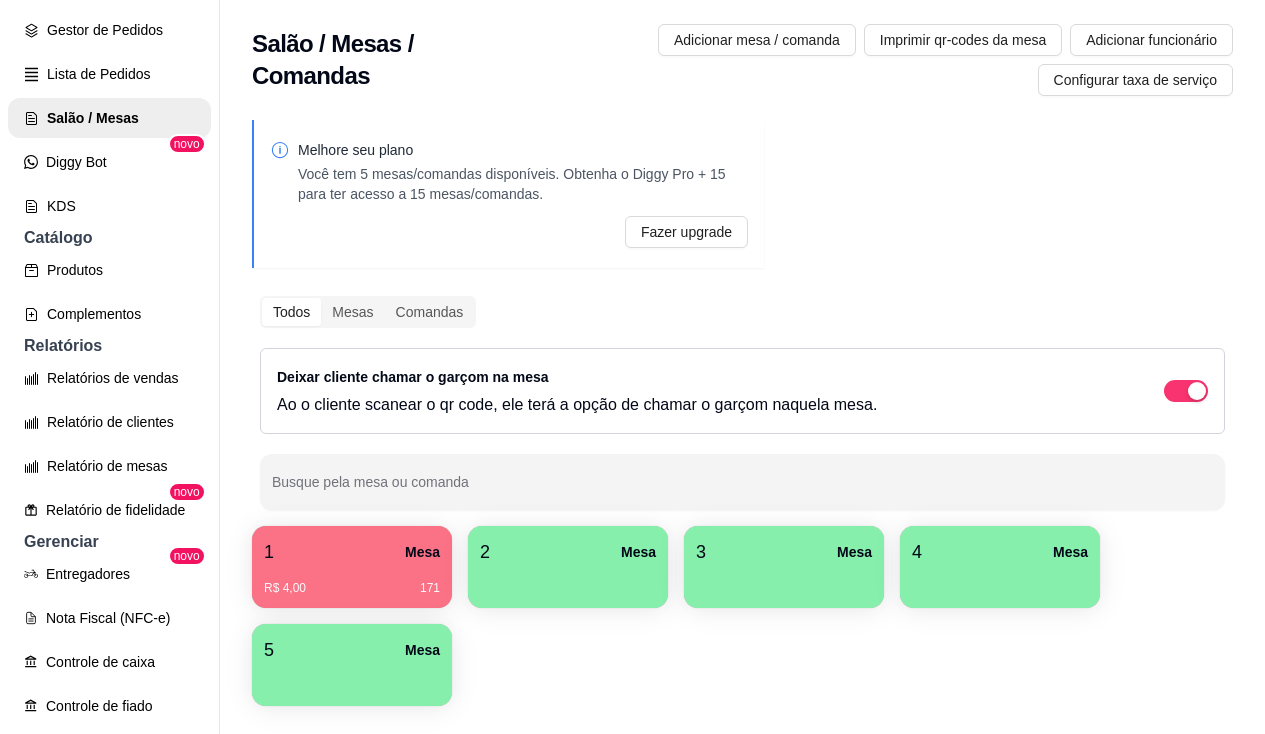 click on "1 Mesa" at bounding box center (352, 552) 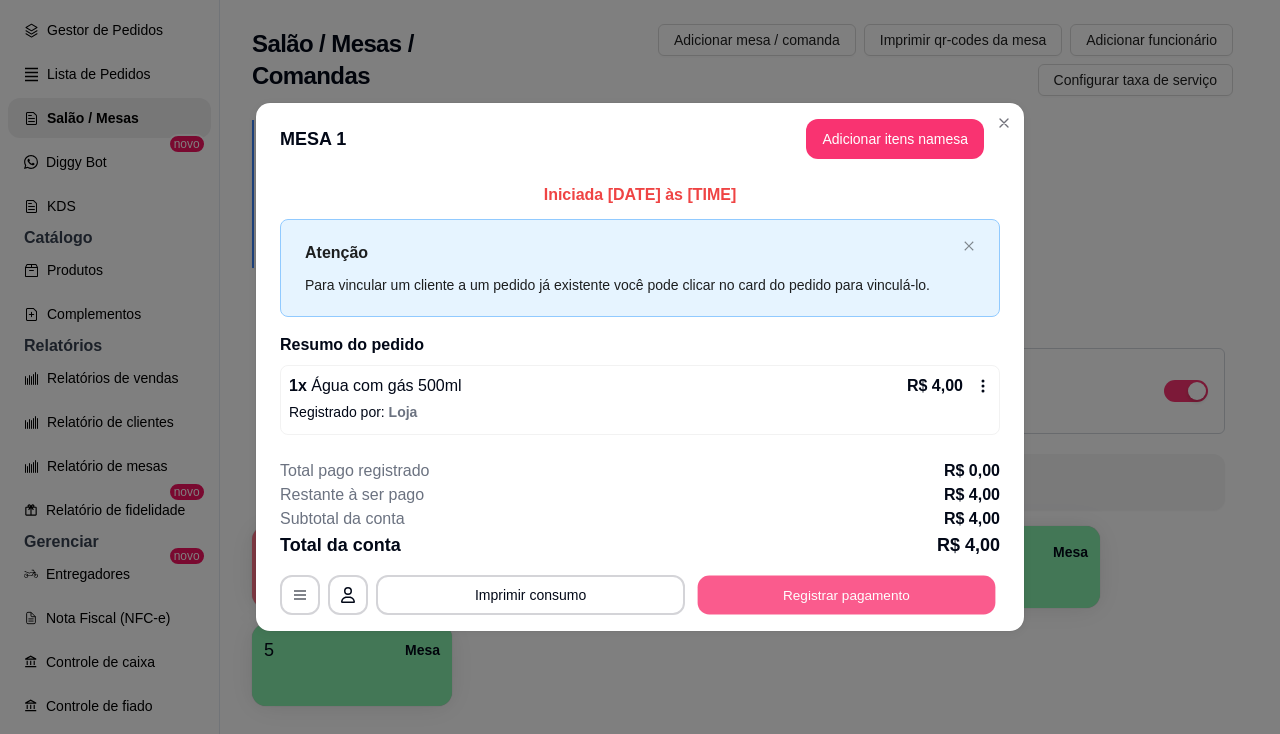 click on "Registrar pagamento" at bounding box center (847, 594) 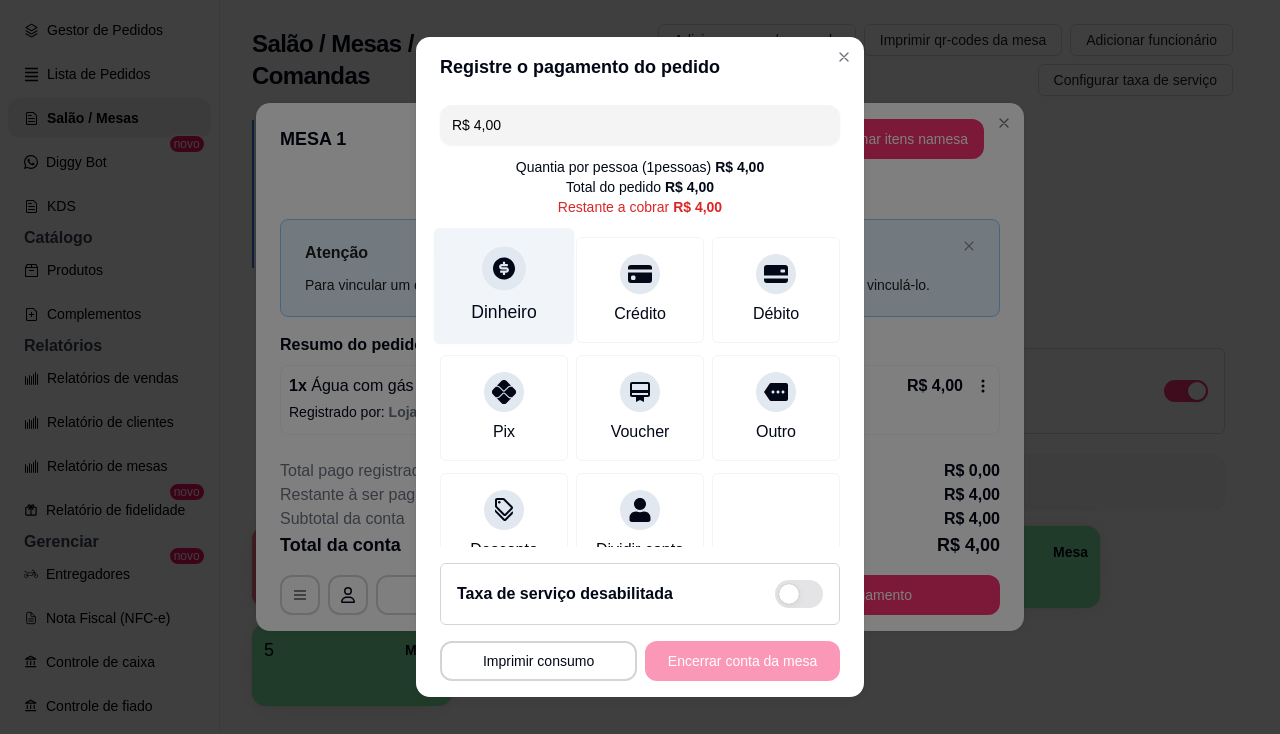 click on "Dinheiro" at bounding box center [504, 312] 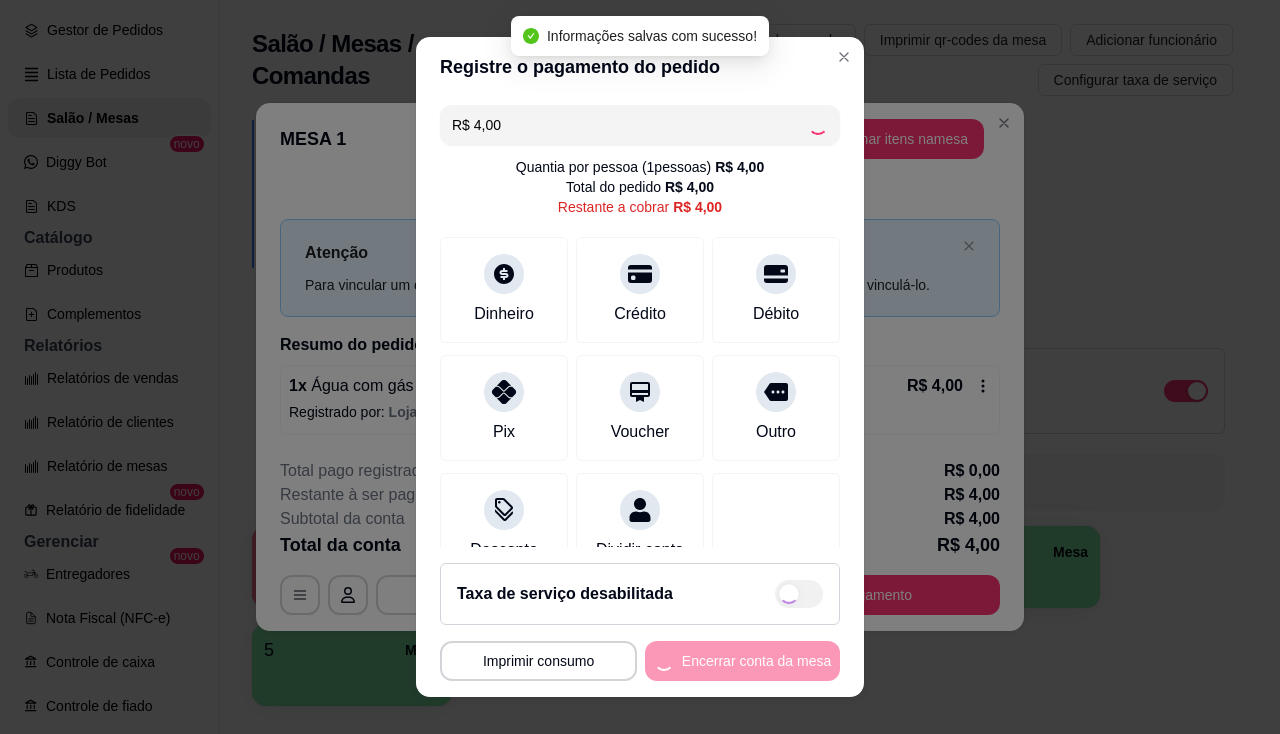type on "R$ 0,00" 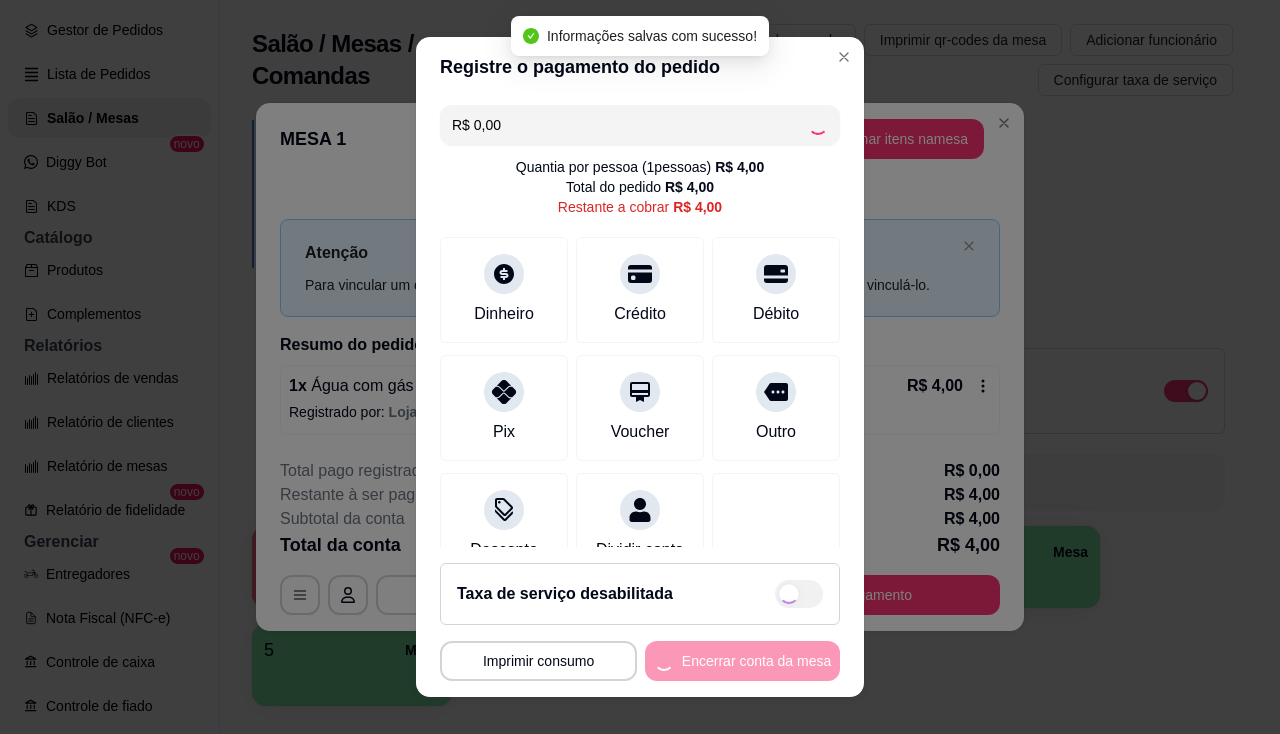 click on "Encerrar conta da mesa" at bounding box center [742, 661] 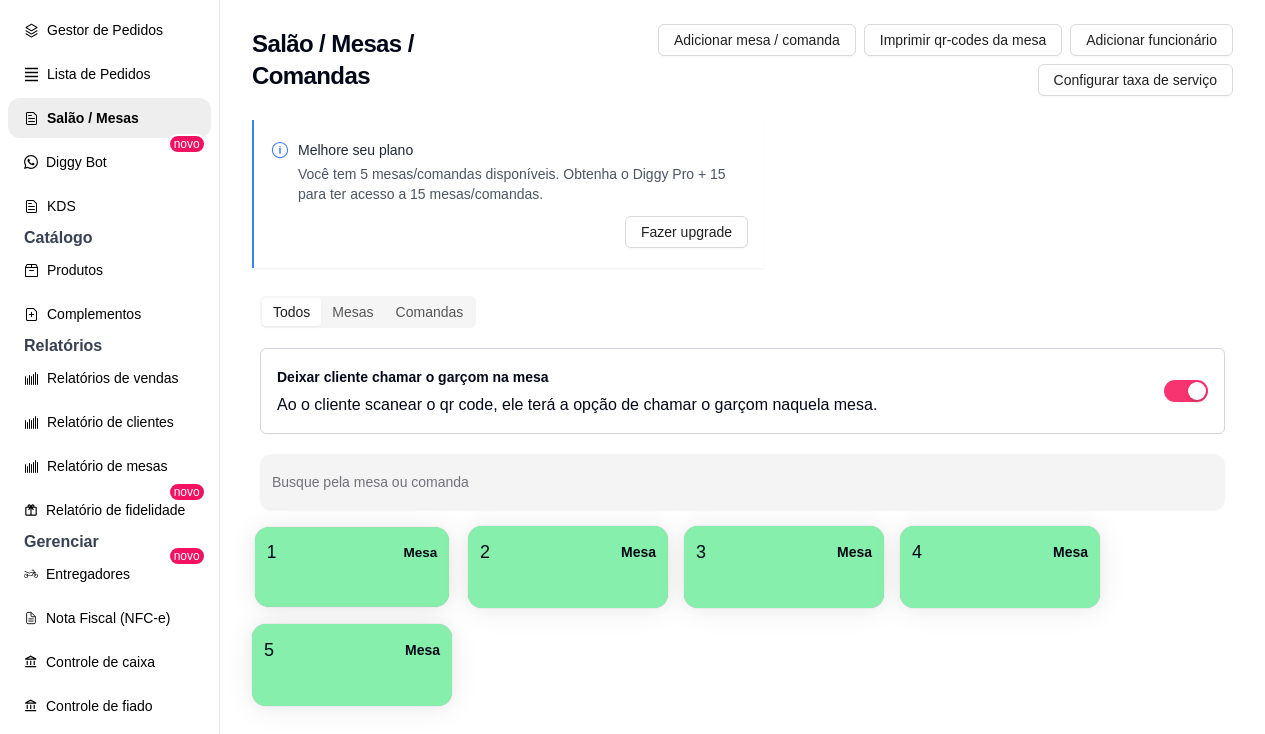 click on "1 Mesa" at bounding box center (352, 552) 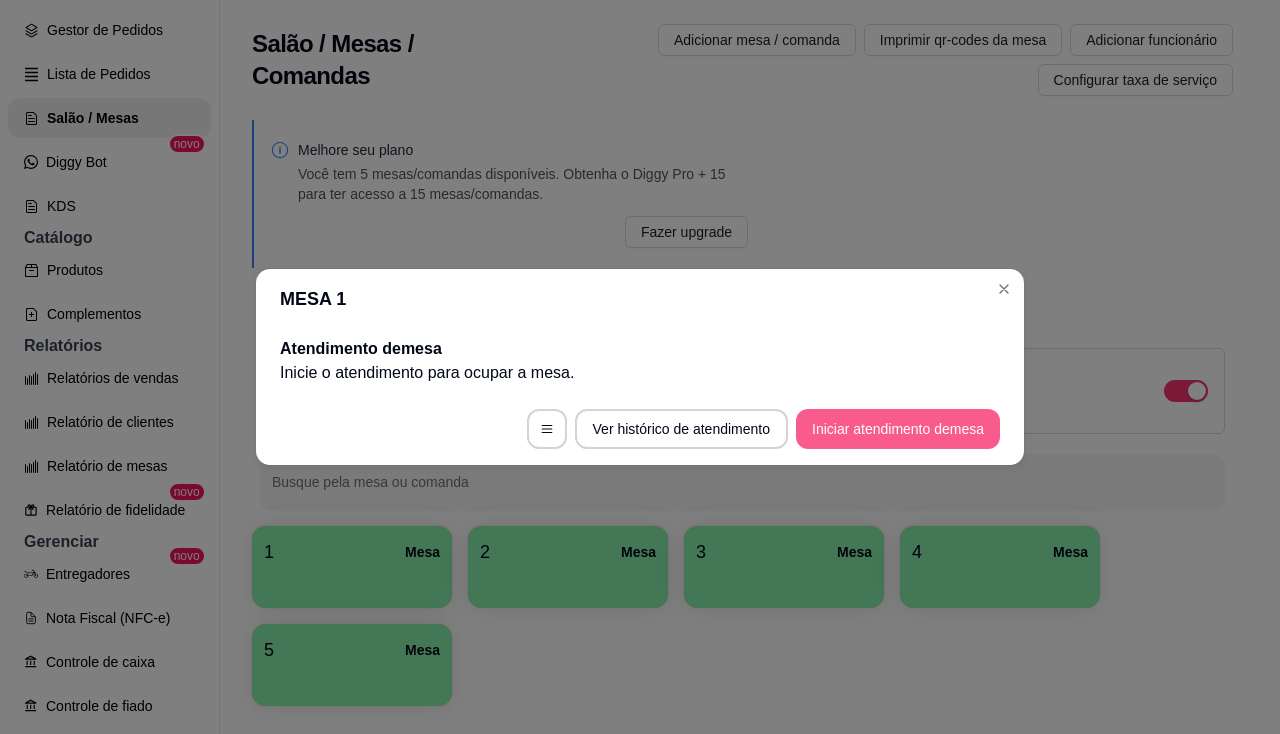 click on "Iniciar atendimento de  mesa" at bounding box center [898, 429] 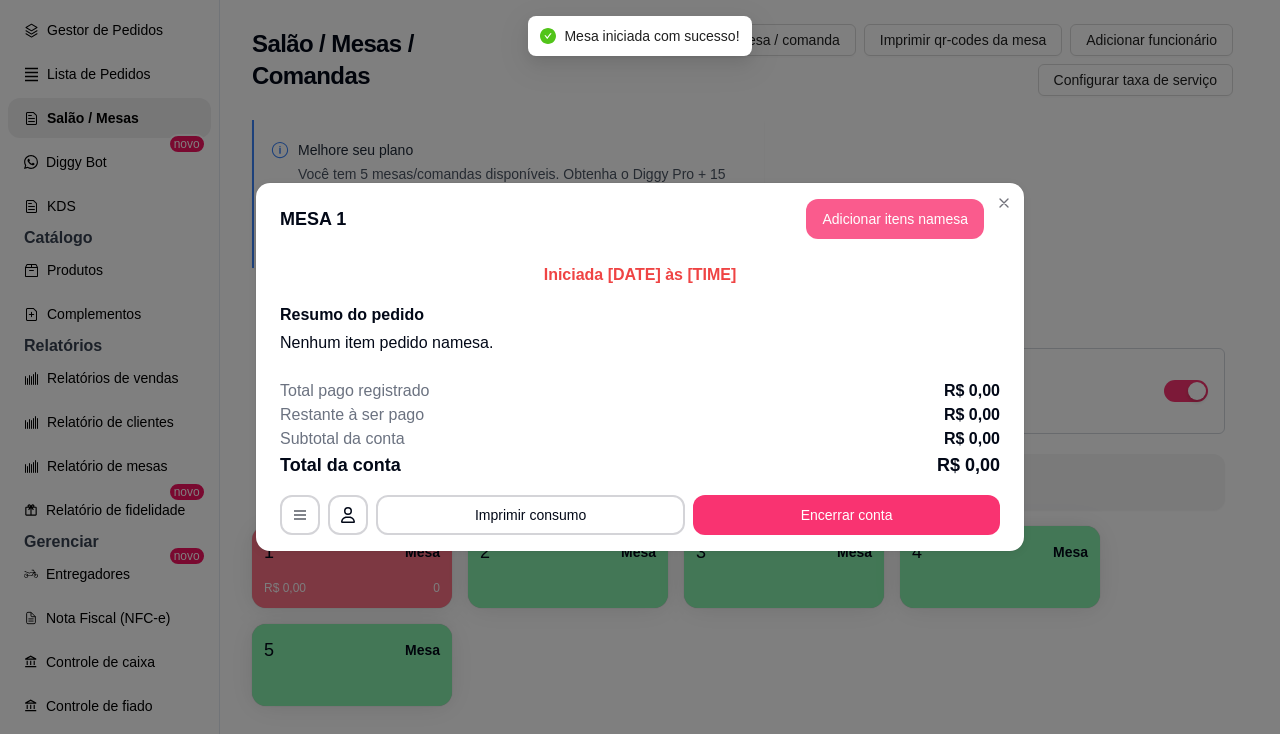 click on "Adicionar itens na  mesa" at bounding box center (895, 219) 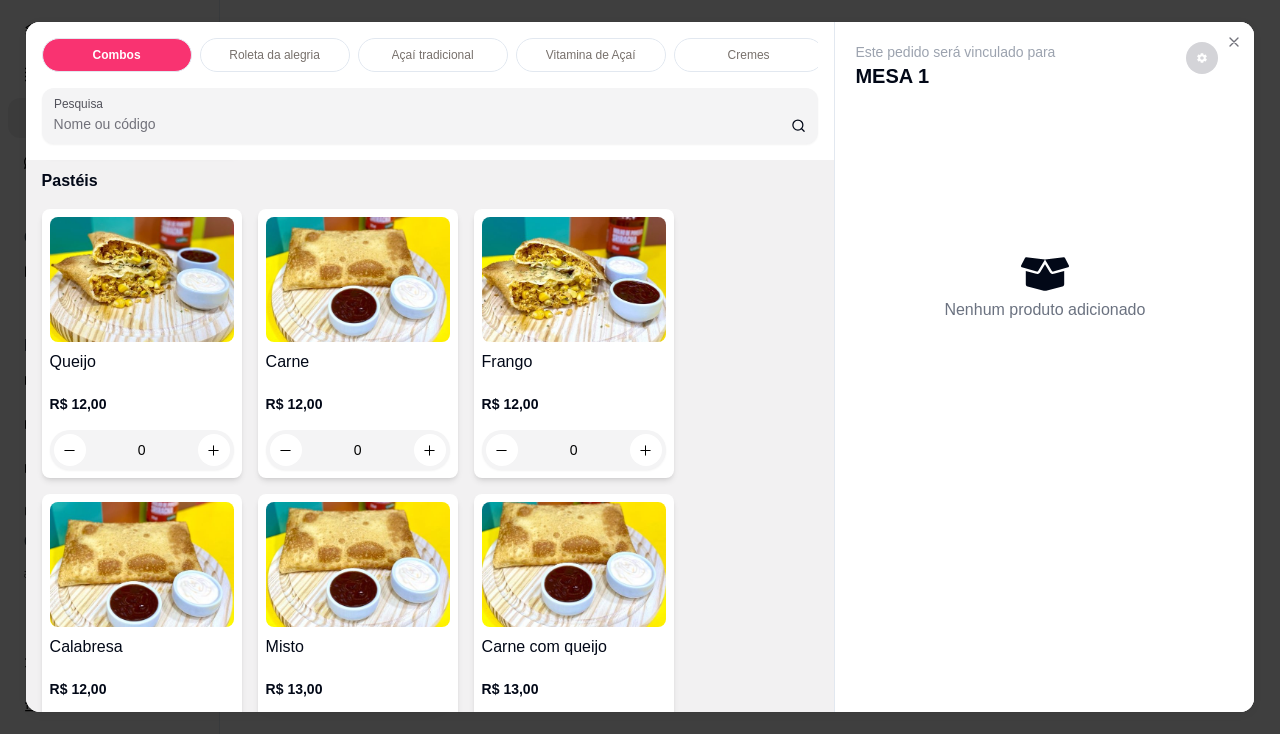 scroll, scrollTop: 1900, scrollLeft: 0, axis: vertical 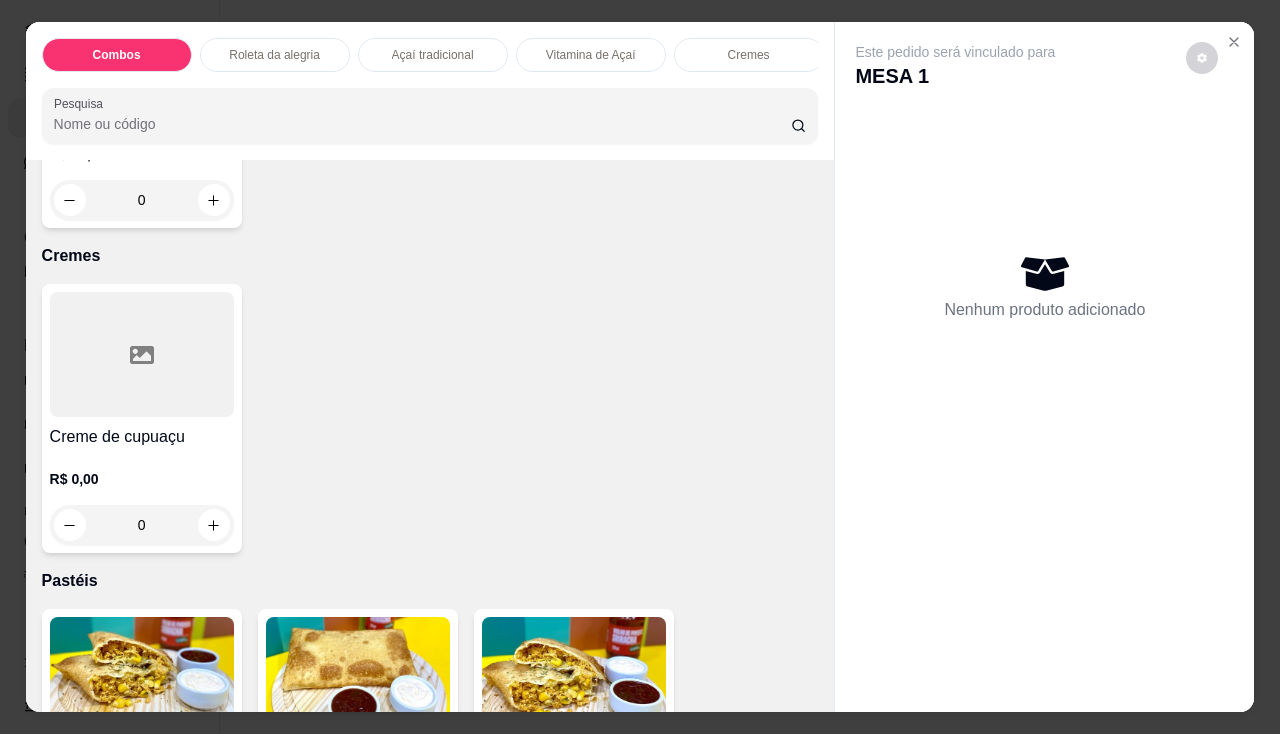 click at bounding box center [142, 354] 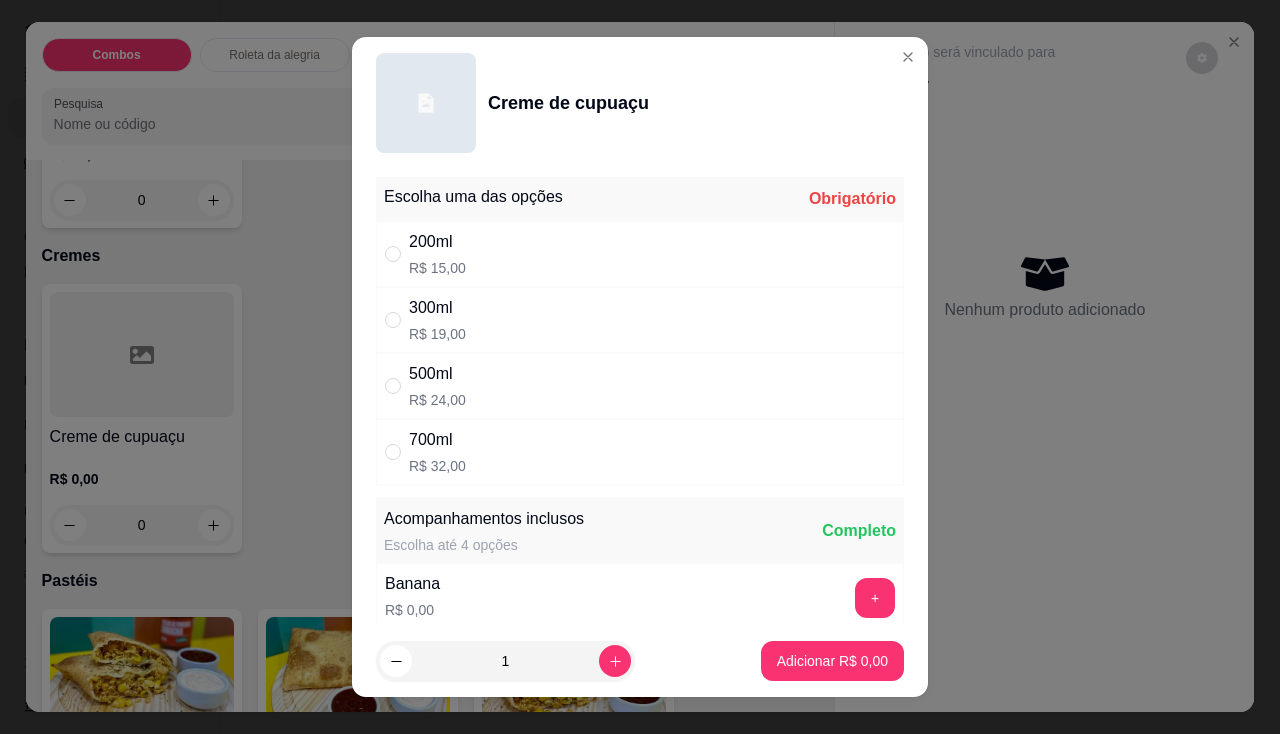 click on "500ml R$ 24,00" at bounding box center (640, 386) 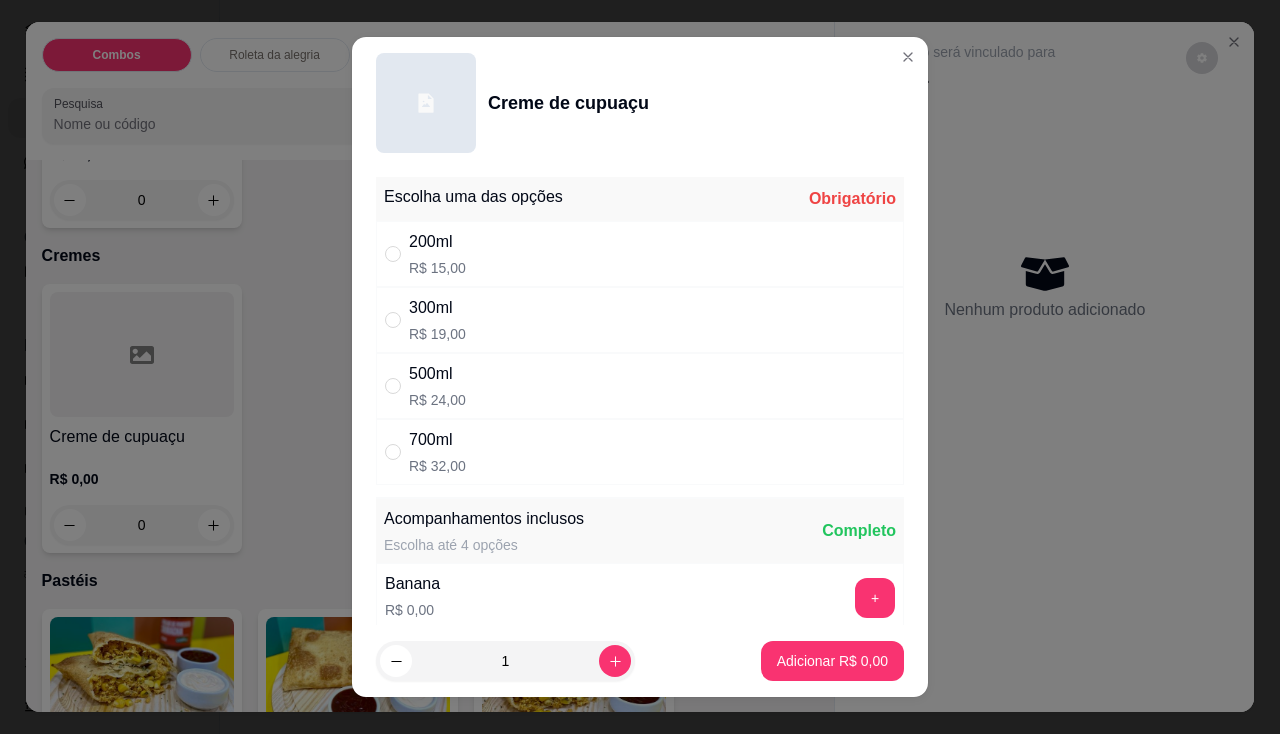 radio on "true" 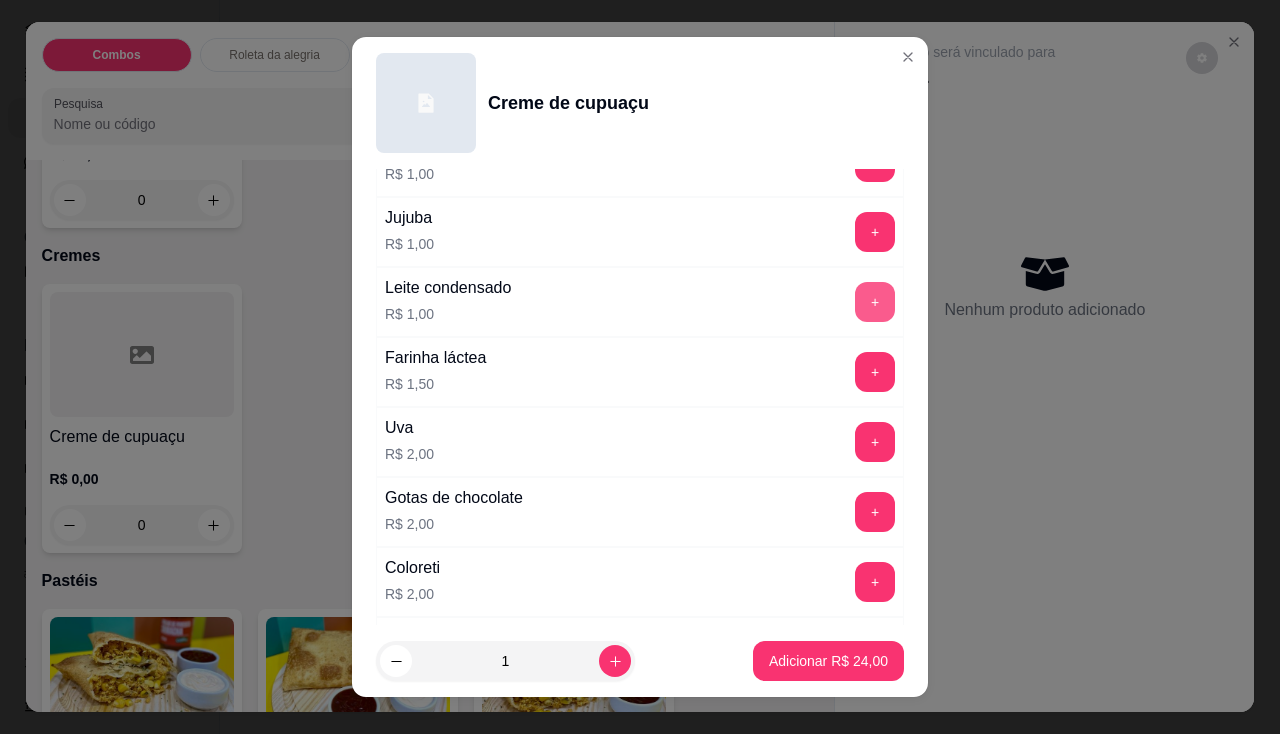 scroll, scrollTop: 1000, scrollLeft: 0, axis: vertical 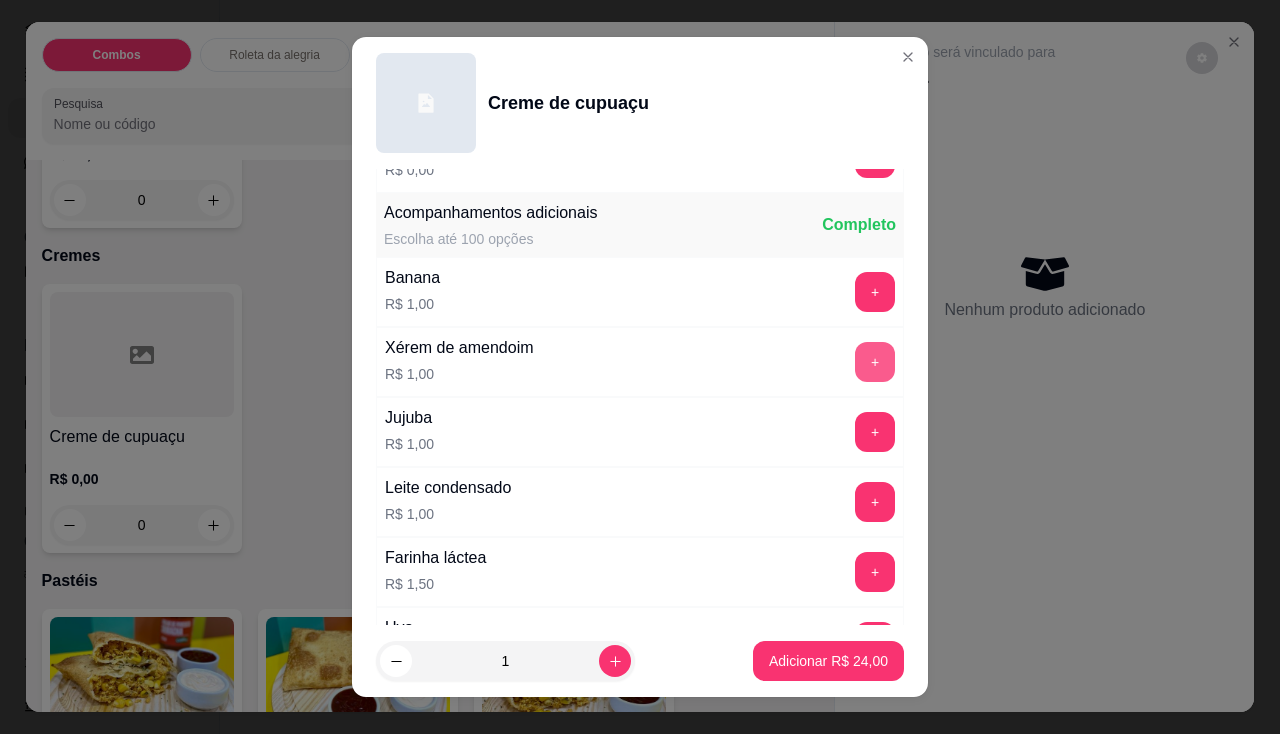 click on "+" at bounding box center (875, 362) 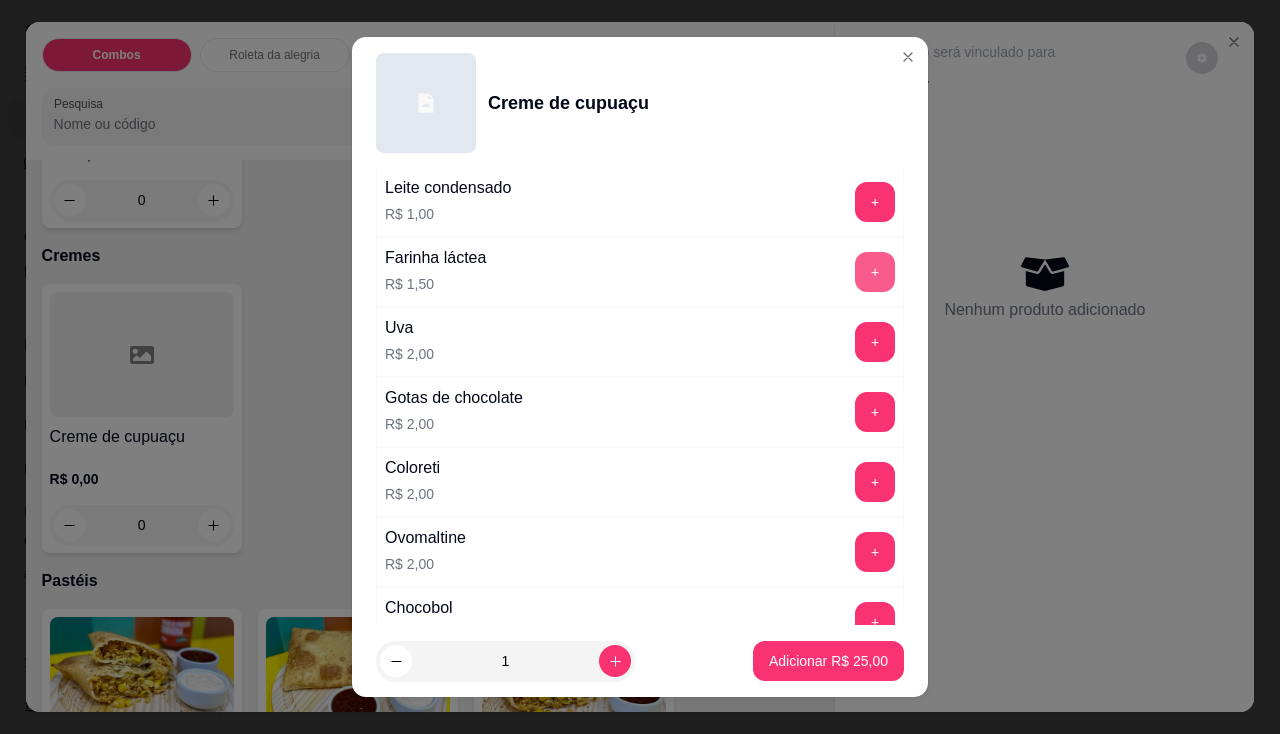 scroll, scrollTop: 1400, scrollLeft: 0, axis: vertical 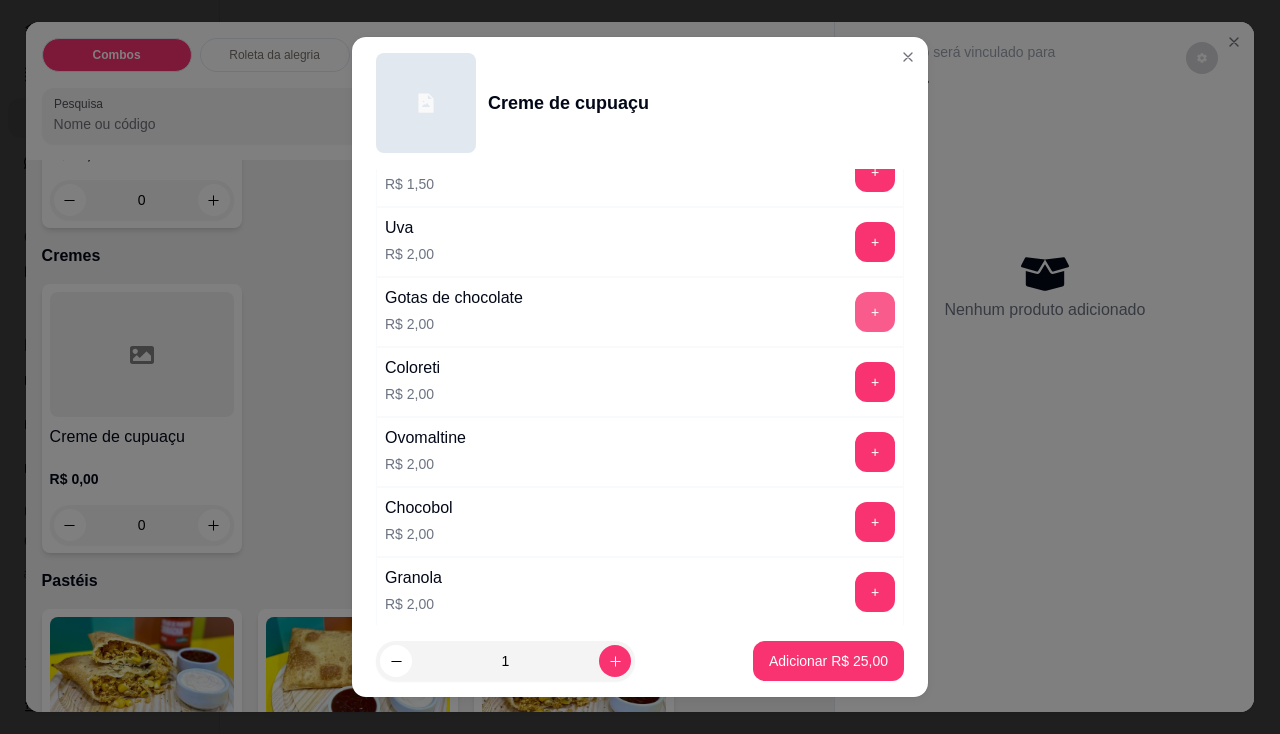 click on "+" at bounding box center [875, 312] 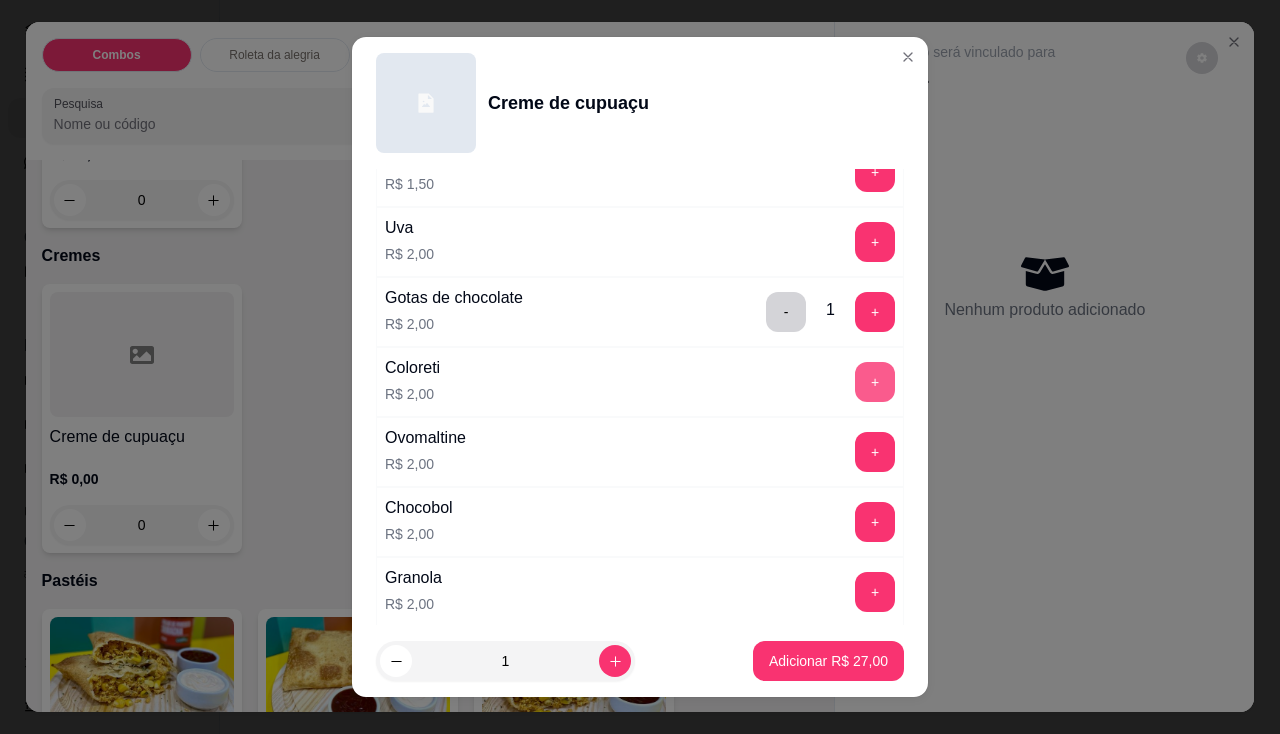 click on "+" at bounding box center (875, 382) 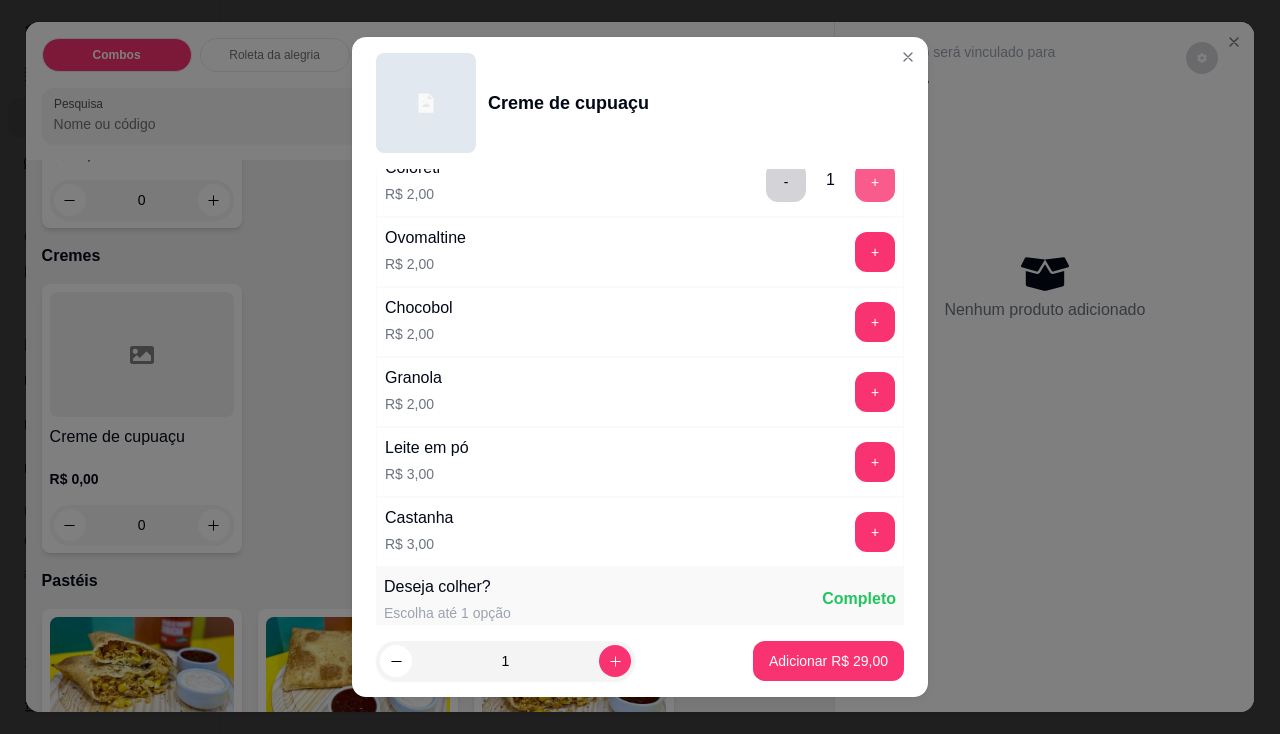 scroll, scrollTop: 1700, scrollLeft: 0, axis: vertical 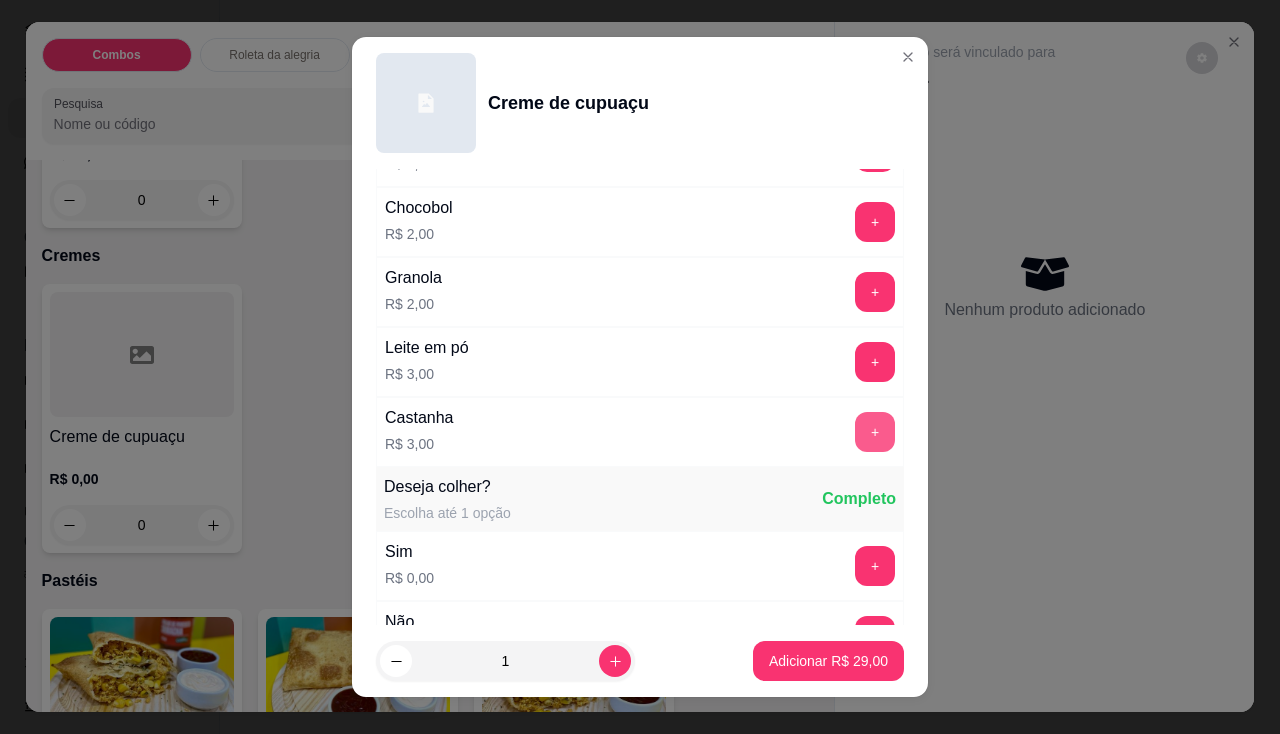 click on "+" at bounding box center [875, 432] 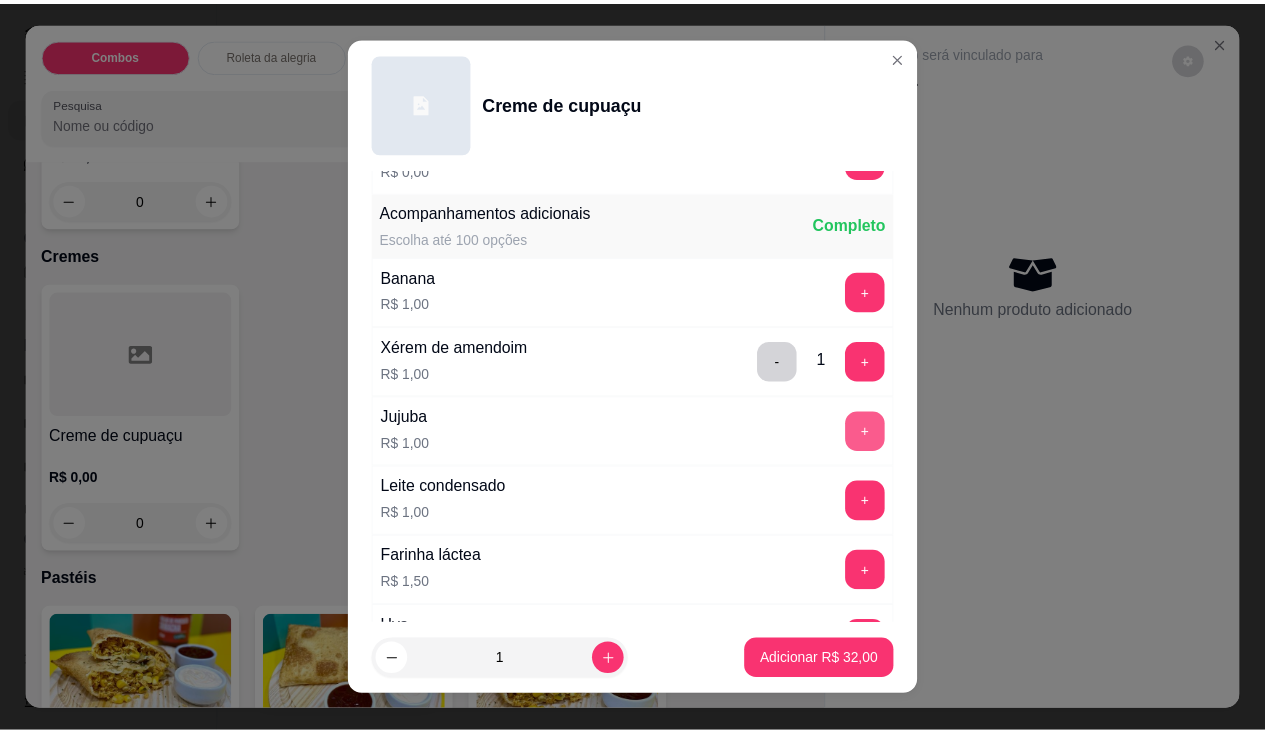 scroll, scrollTop: 900, scrollLeft: 0, axis: vertical 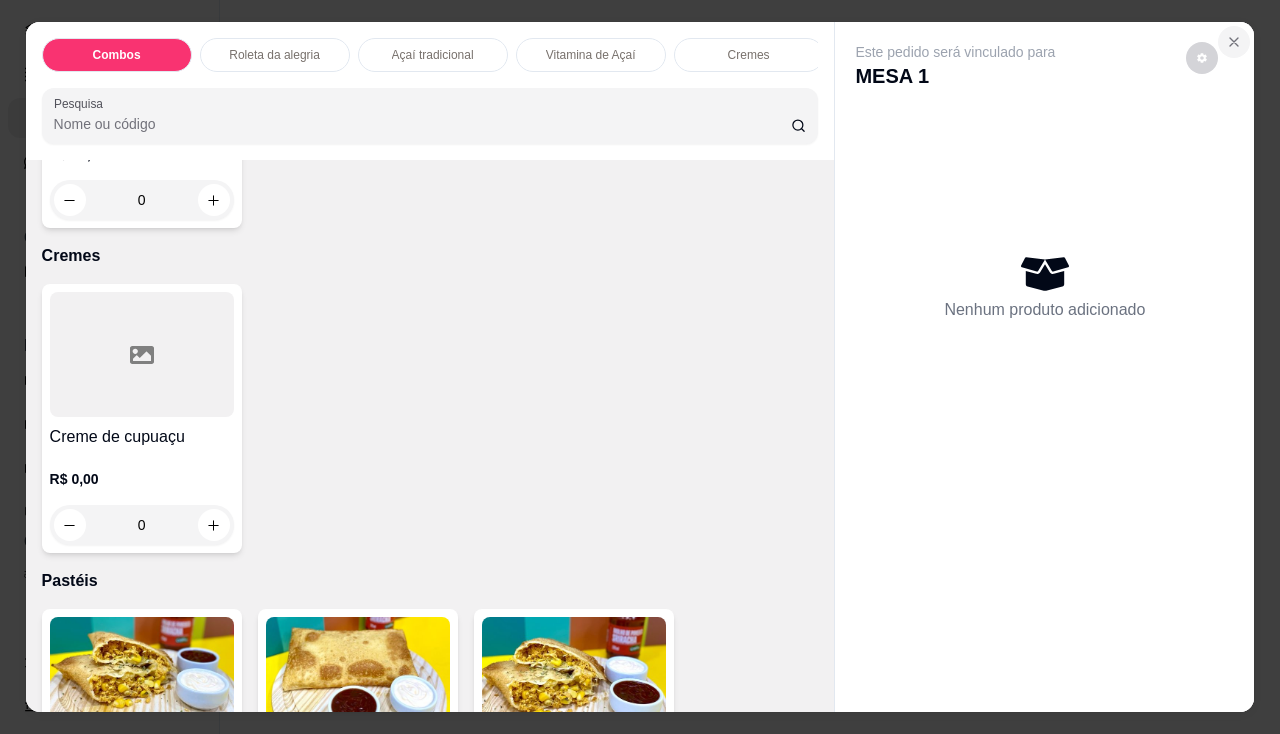 click at bounding box center [1234, 42] 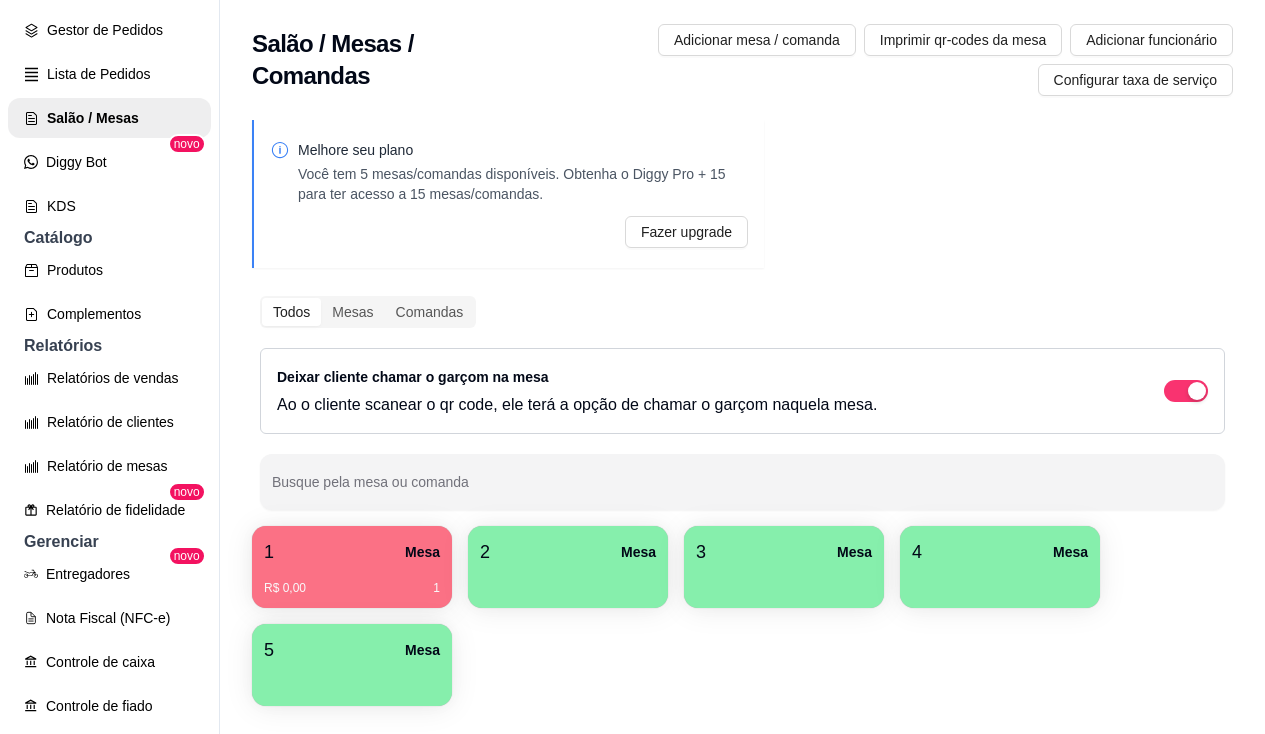 click on "R$ 0,00 1" at bounding box center [352, 588] 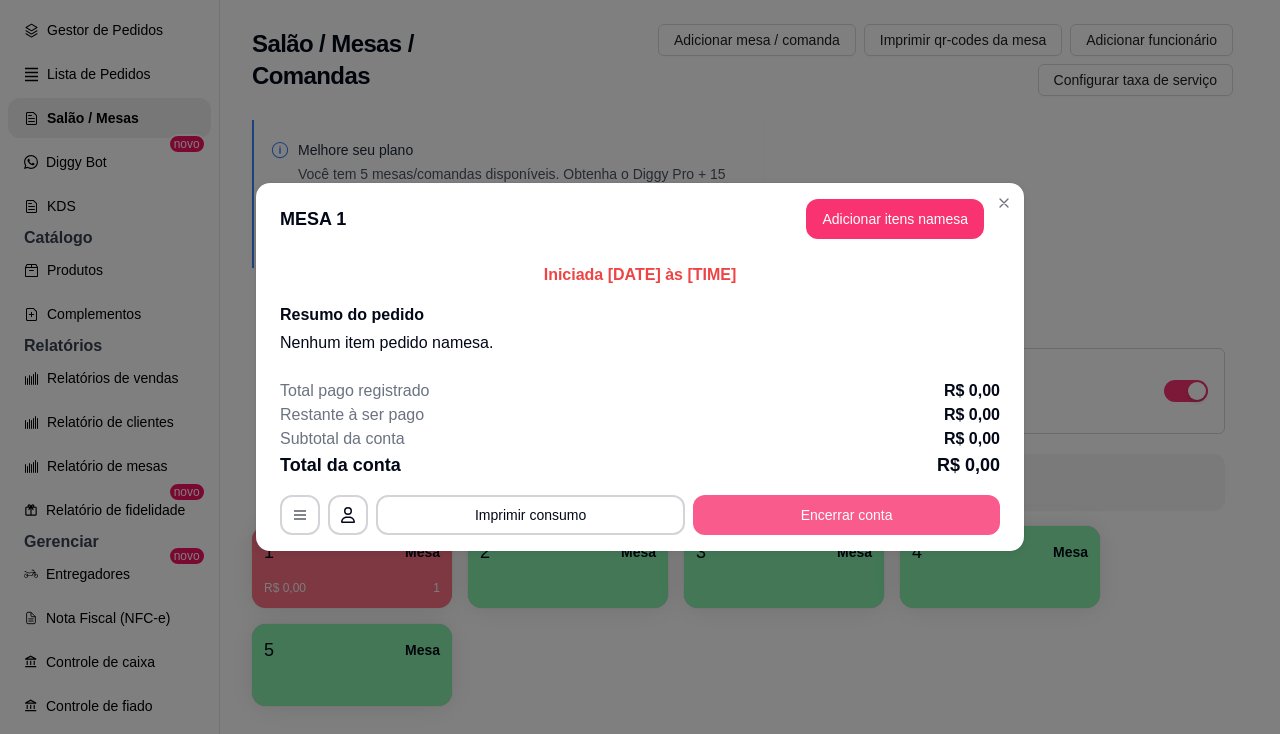 click on "Encerrar conta" at bounding box center (846, 515) 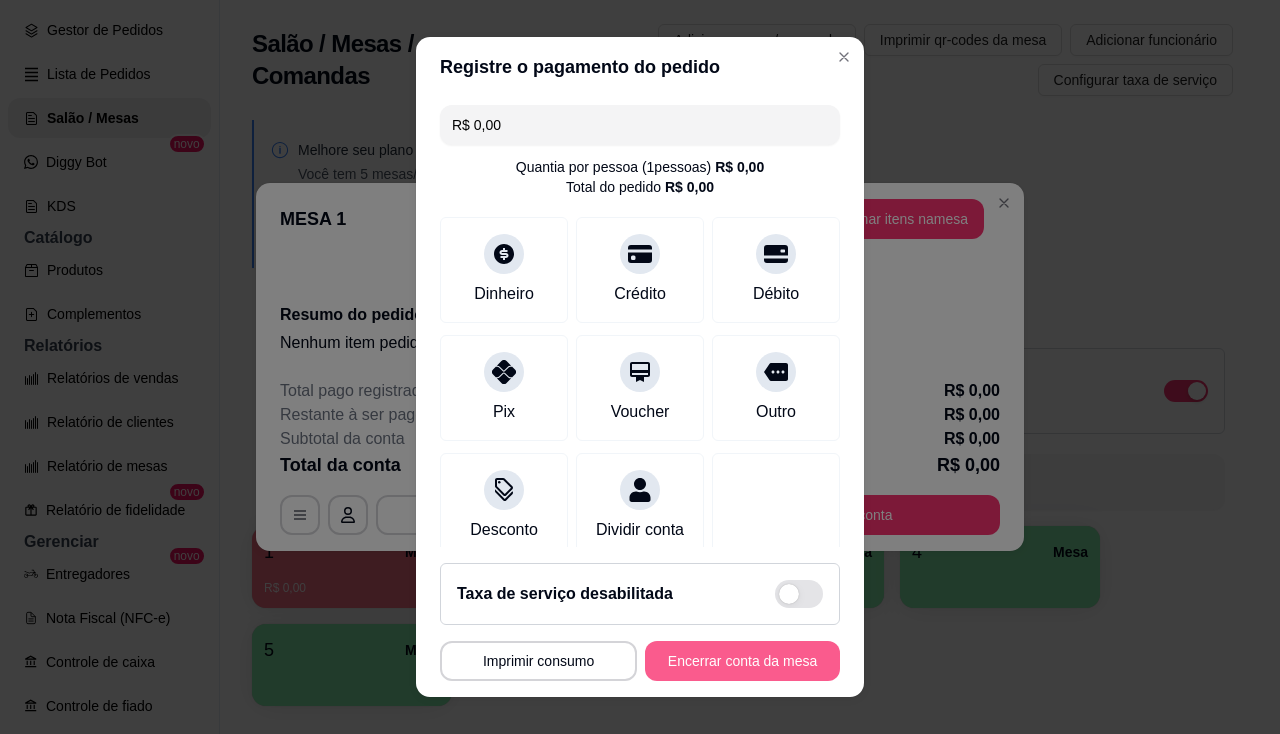 click on "Encerrar conta da mesa" at bounding box center [742, 661] 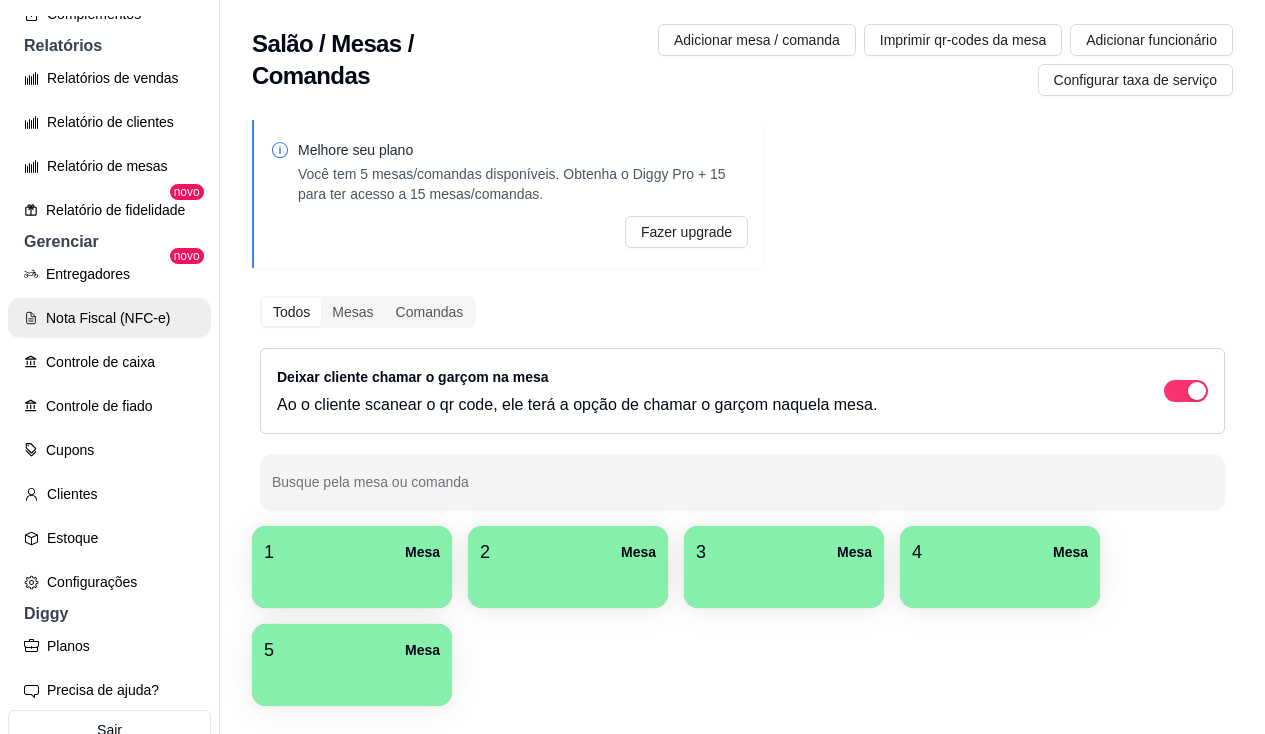 scroll, scrollTop: 680, scrollLeft: 0, axis: vertical 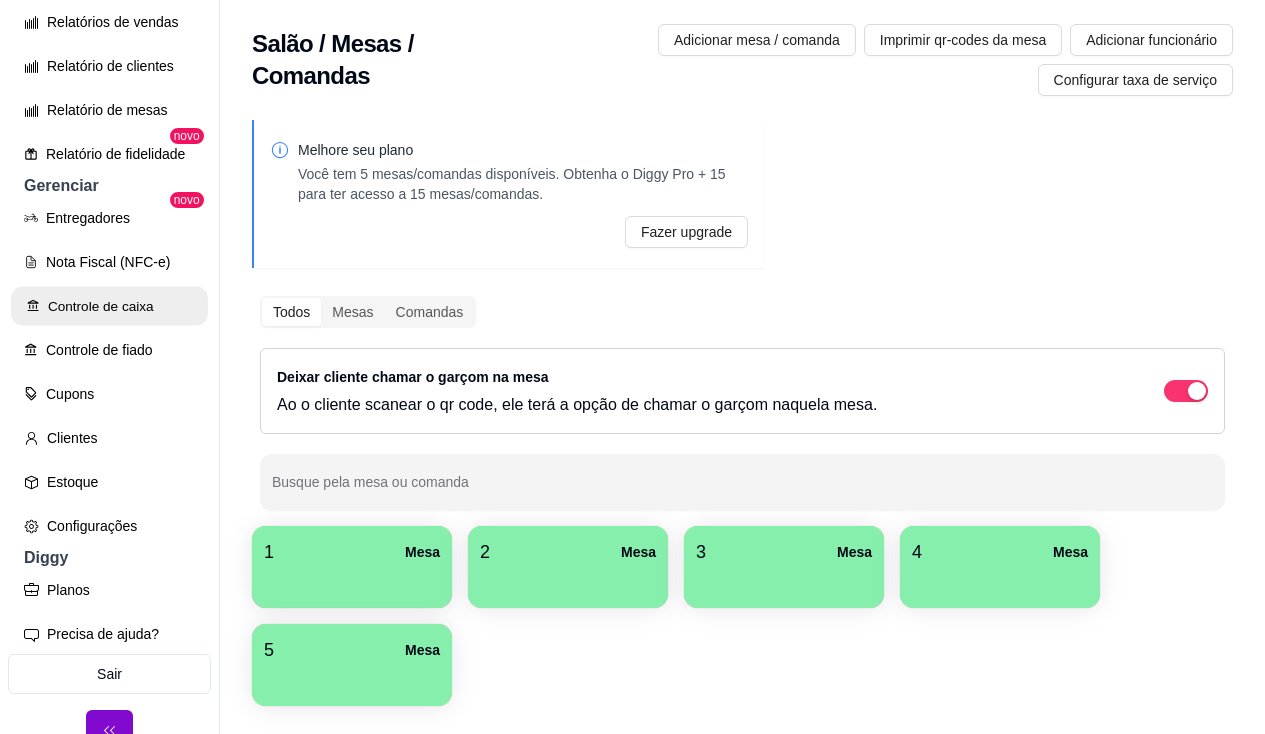 click on "Controle de caixa" at bounding box center [109, 306] 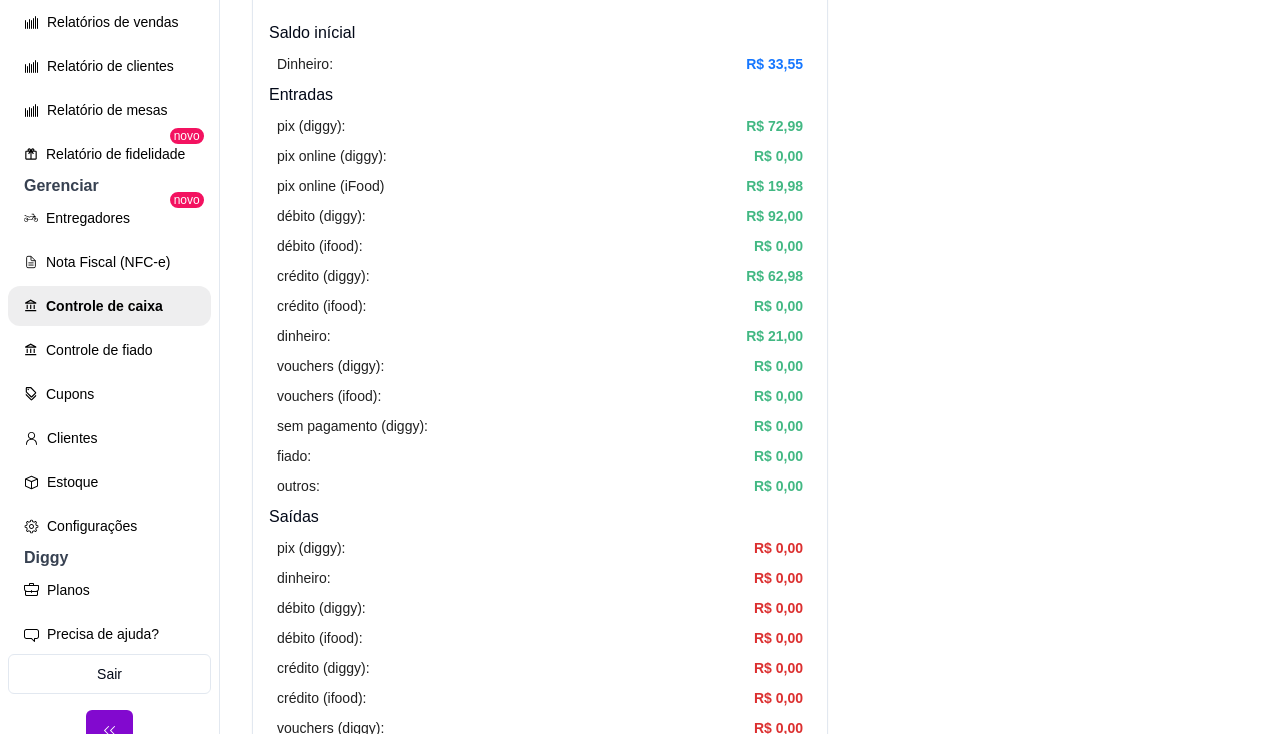 scroll, scrollTop: 0, scrollLeft: 0, axis: both 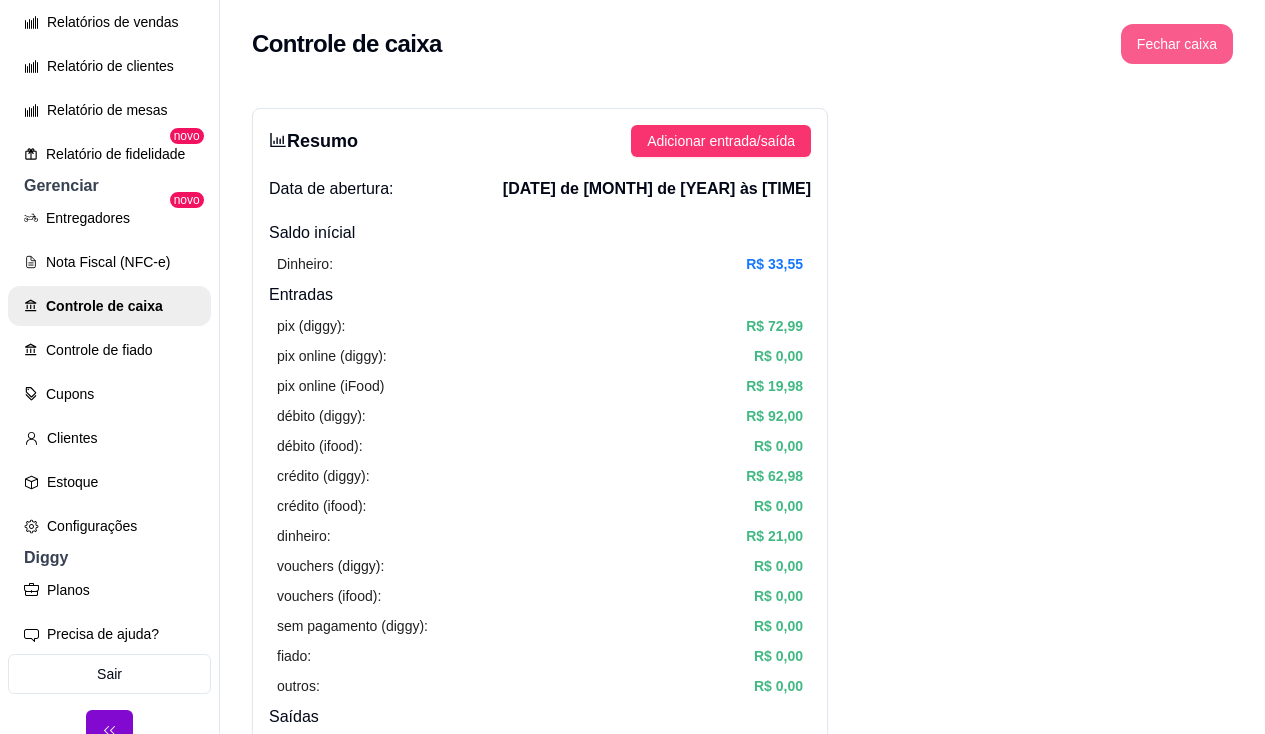 click on "Fechar caixa" at bounding box center (1177, 44) 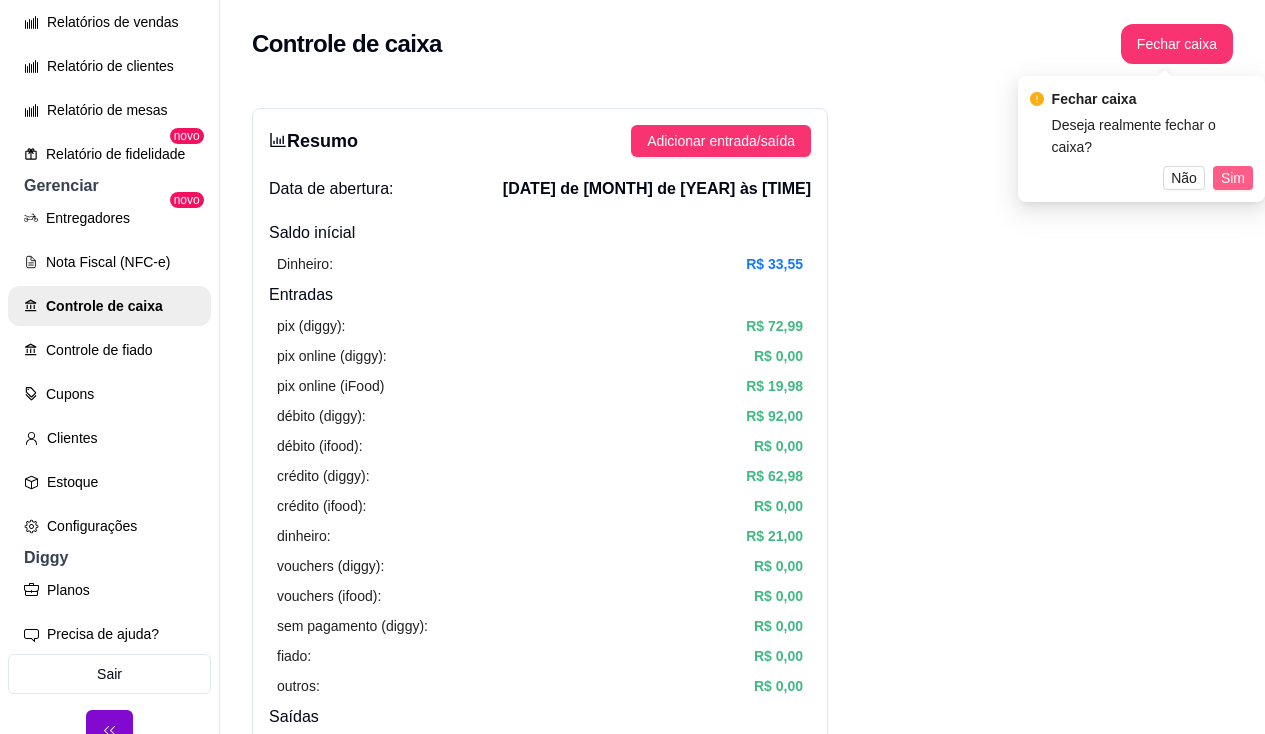 click on "Sim" at bounding box center (1233, 178) 